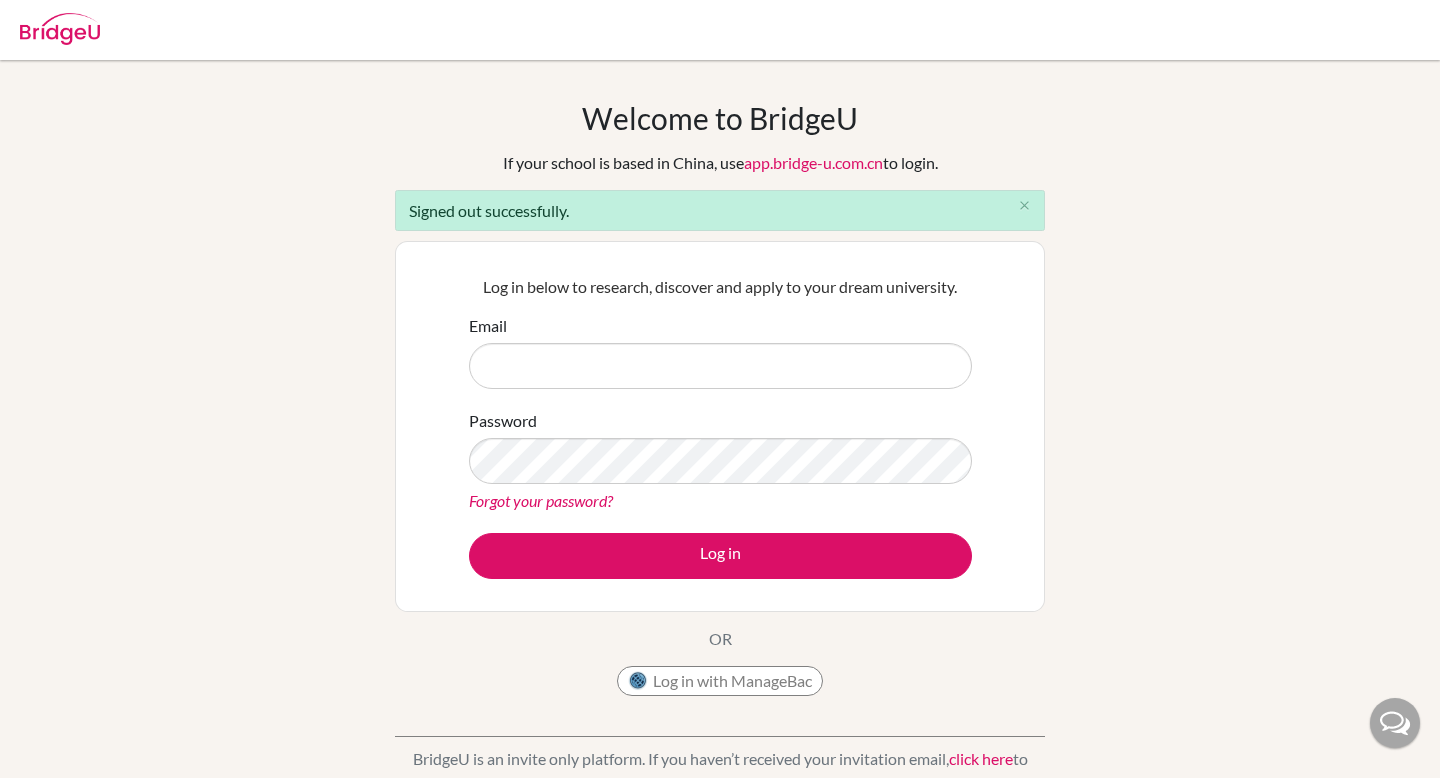 click on "Email" at bounding box center [720, 366] 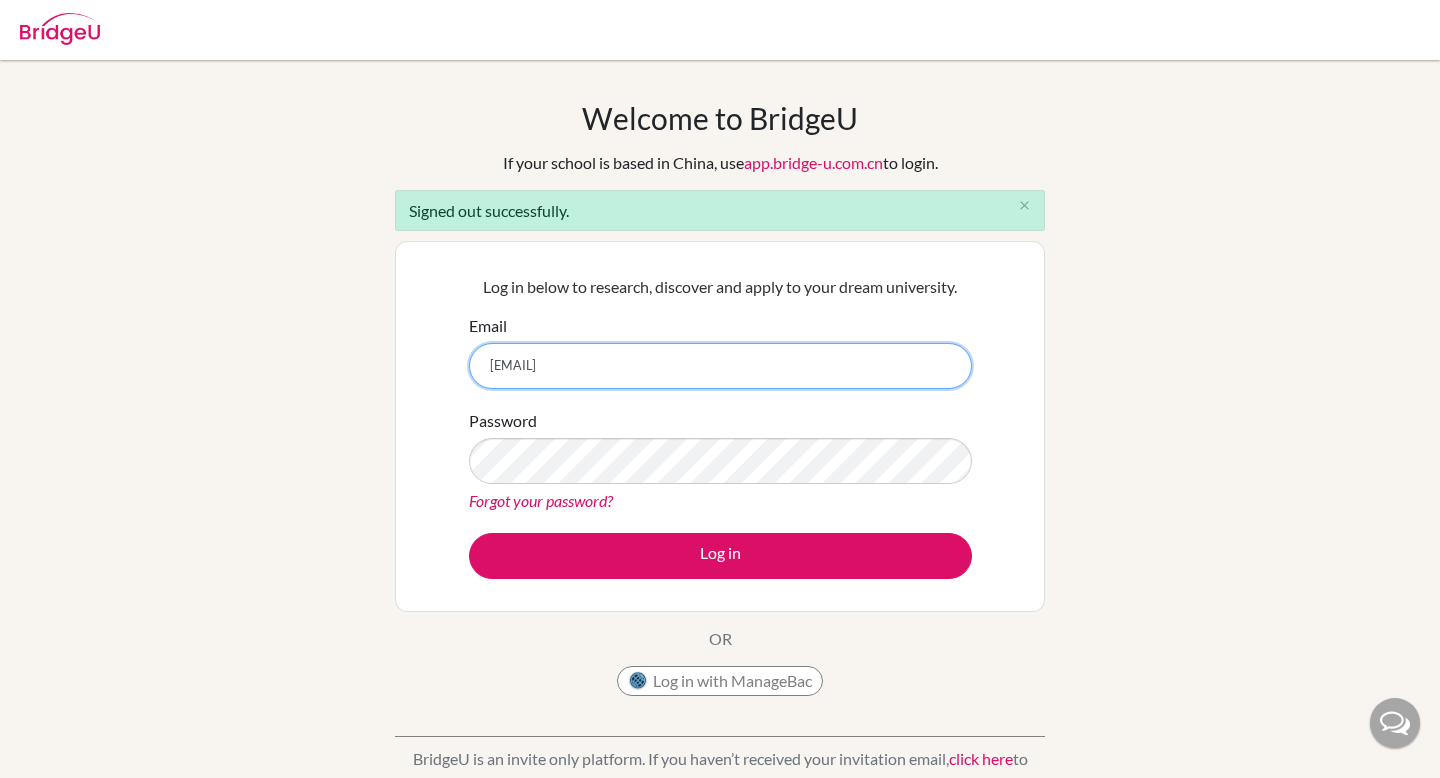 click on "federico.stamatti+student24@bridge-u.com" at bounding box center (720, 366) 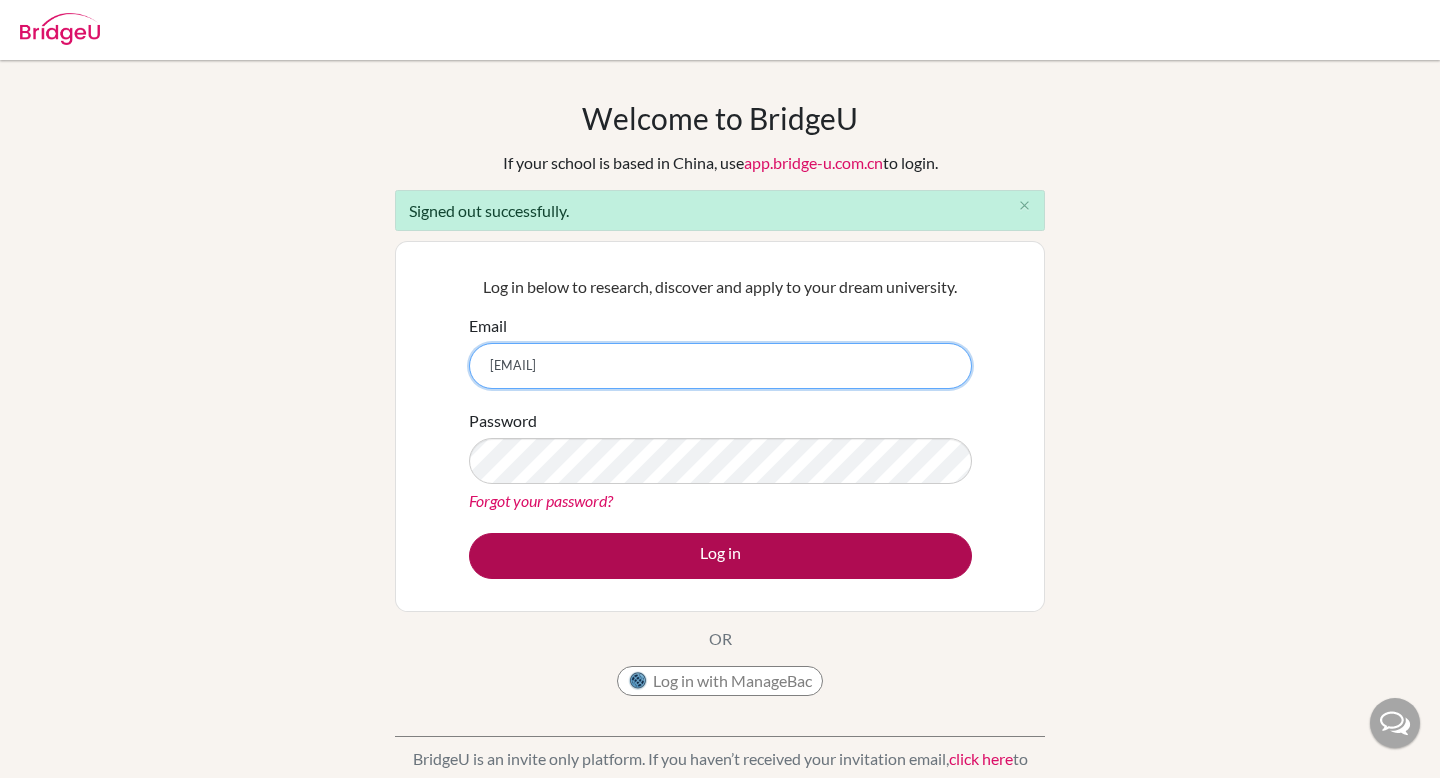 type on "federico.stamatti@bridge-u.com" 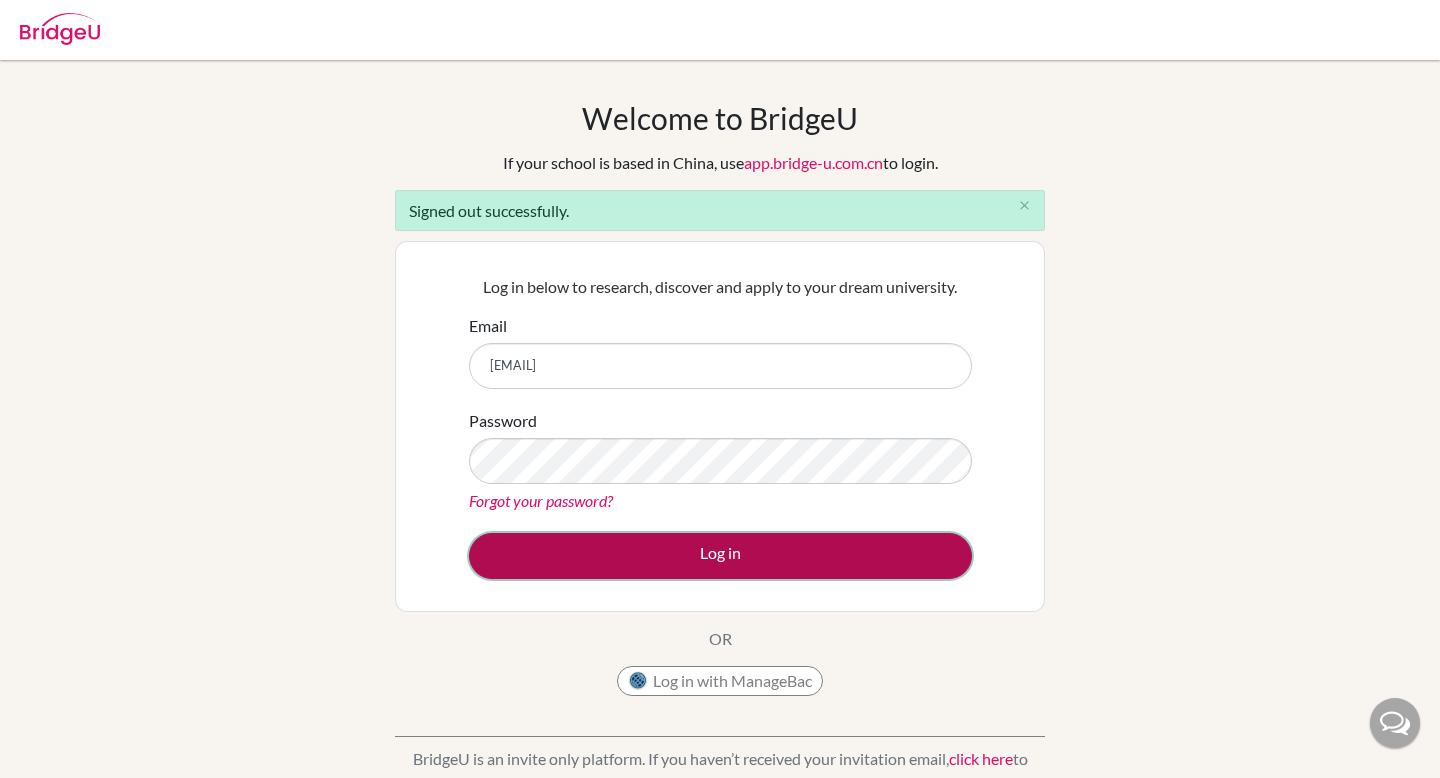 click on "Log in" at bounding box center (720, 556) 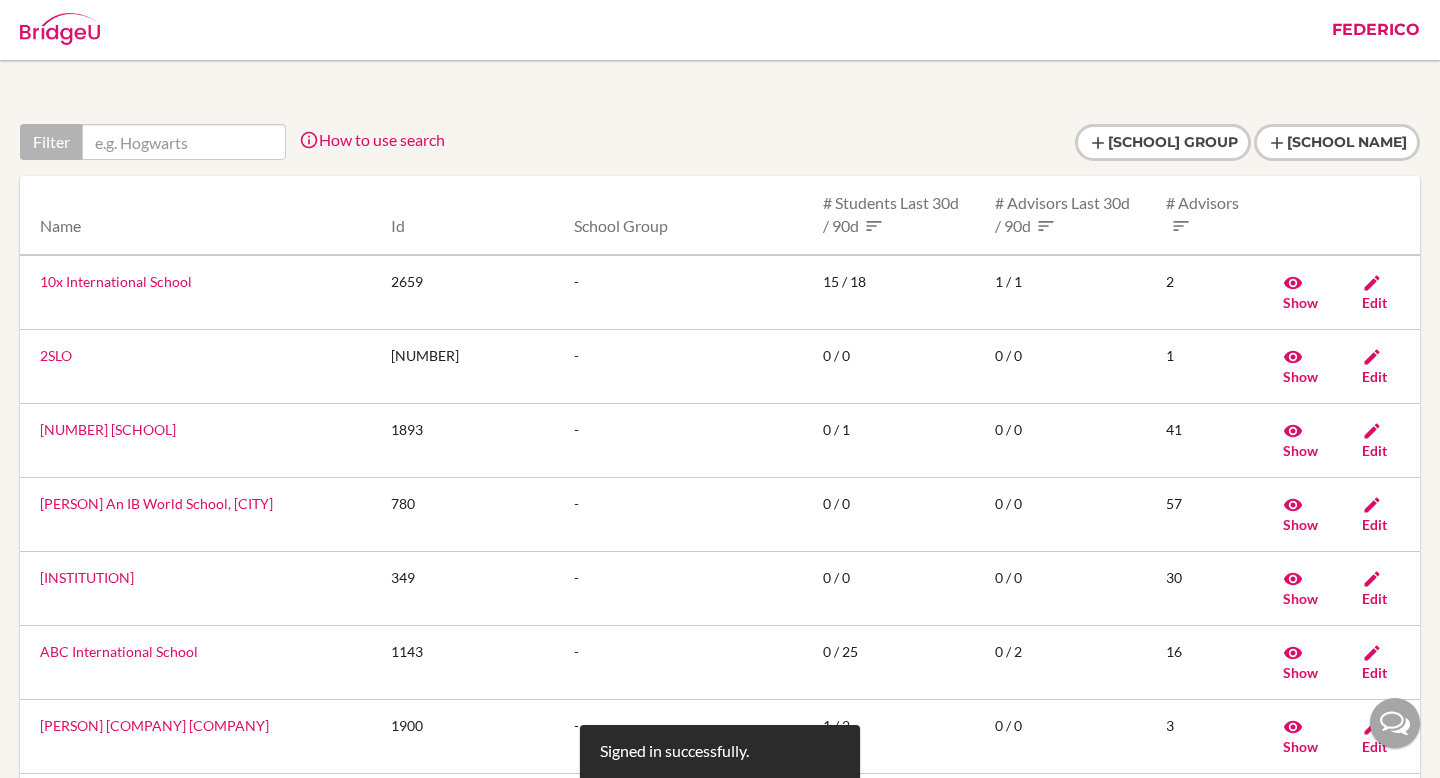 type on "4" 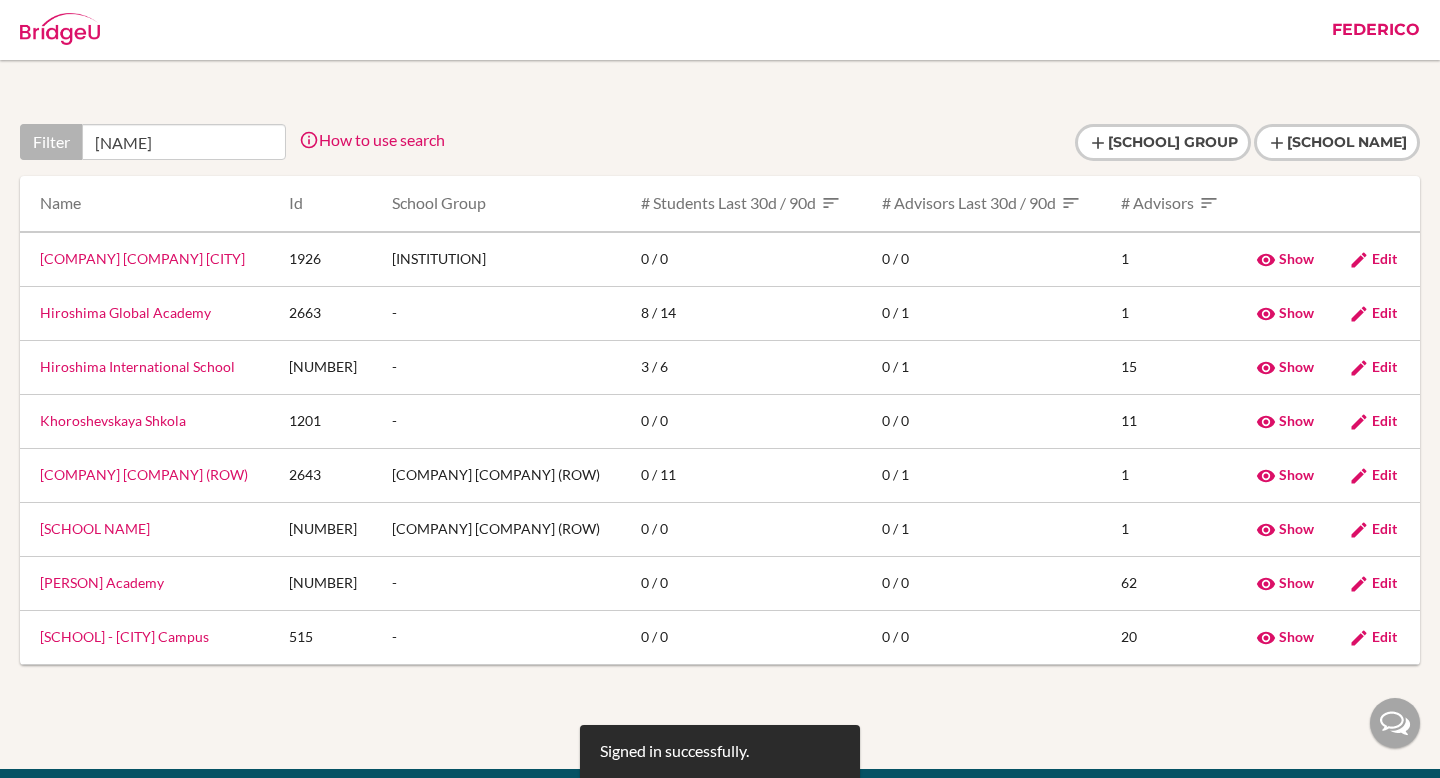 scroll, scrollTop: 0, scrollLeft: 0, axis: both 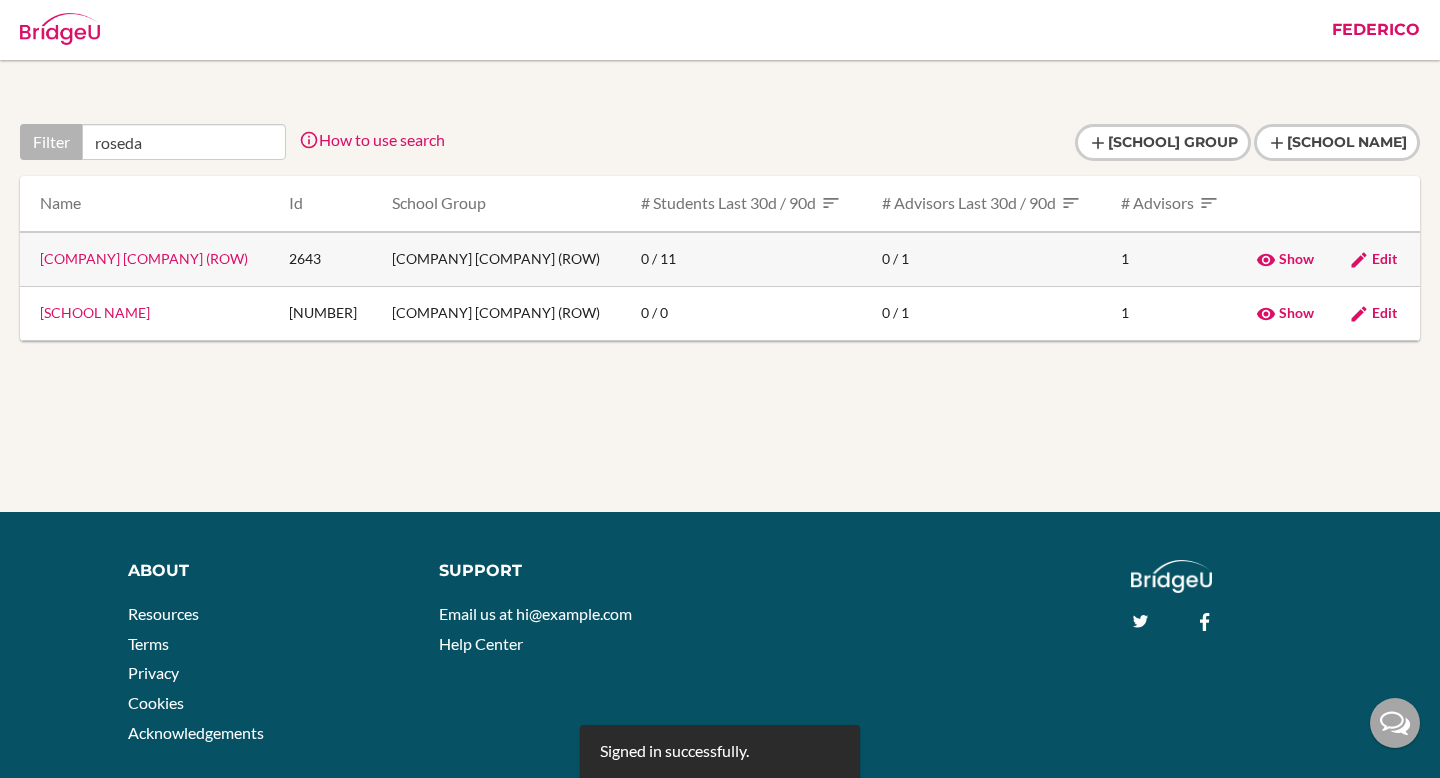 type on "roseda" 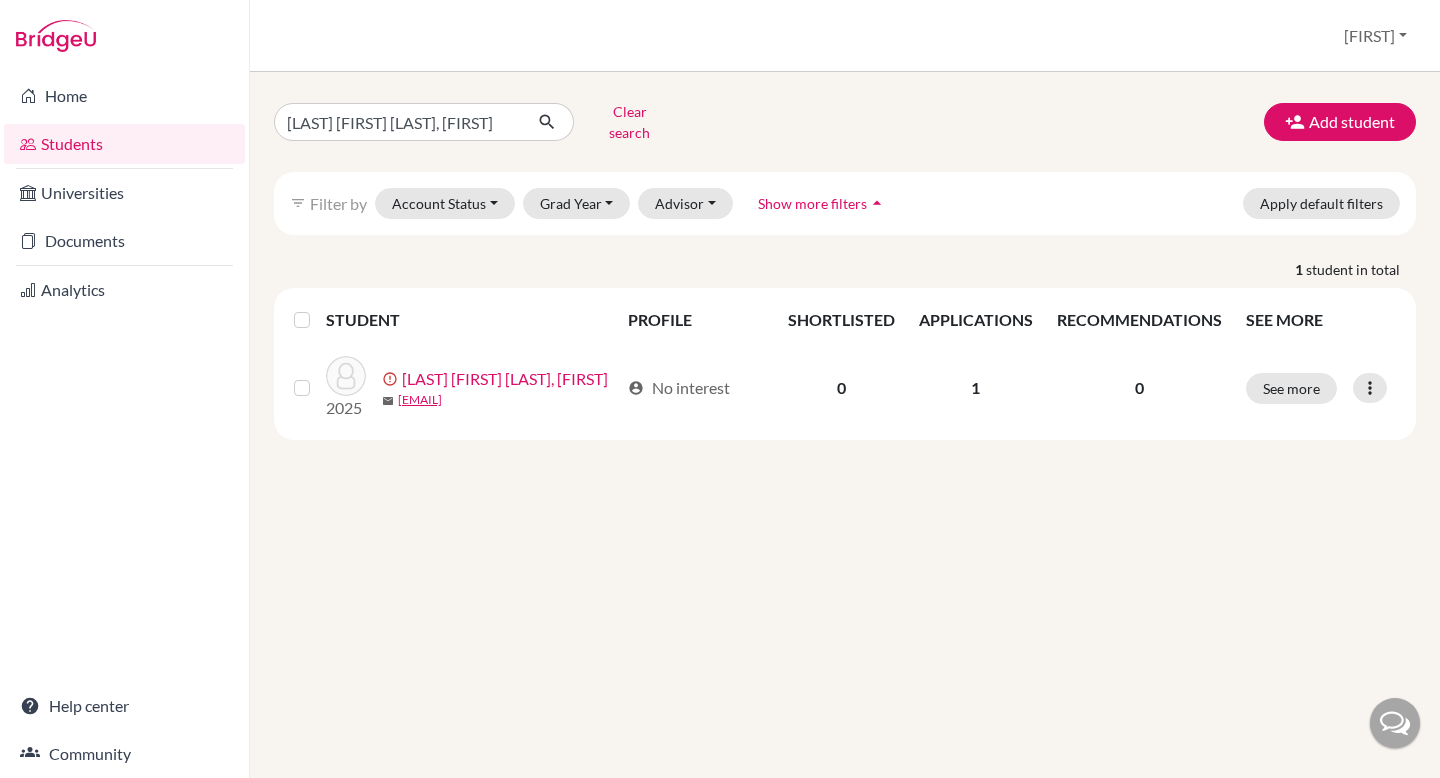 scroll, scrollTop: 0, scrollLeft: 0, axis: both 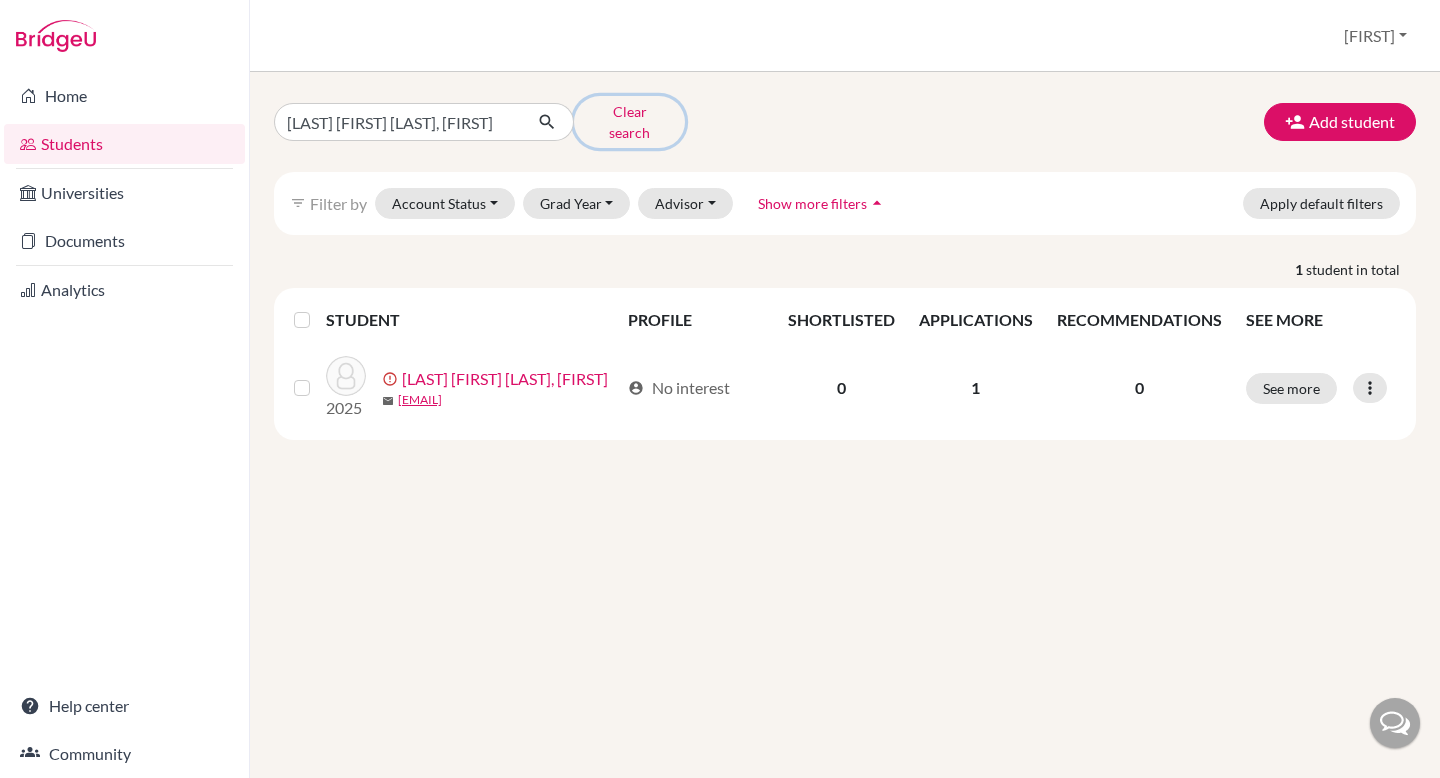 click on "Clear search" at bounding box center [629, 122] 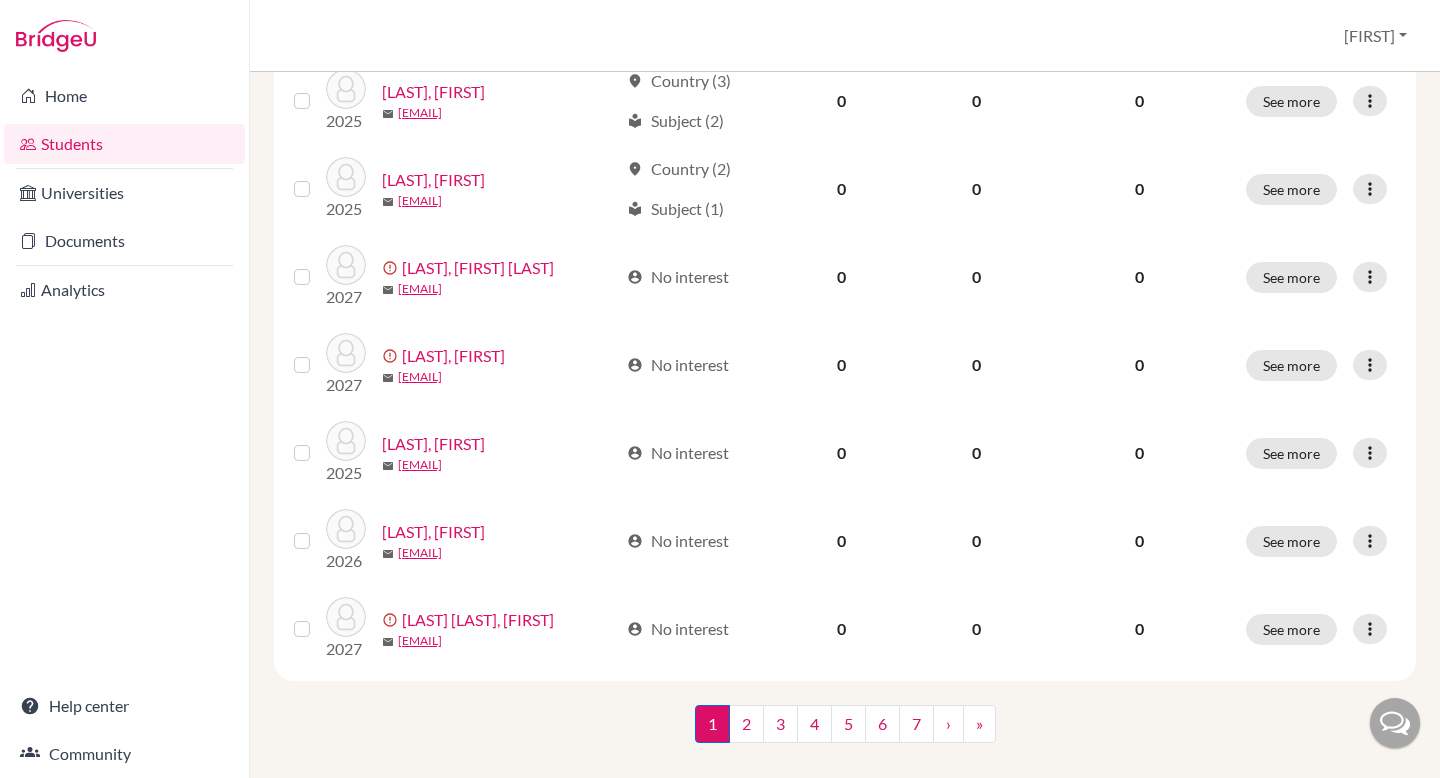 scroll, scrollTop: 1446, scrollLeft: 0, axis: vertical 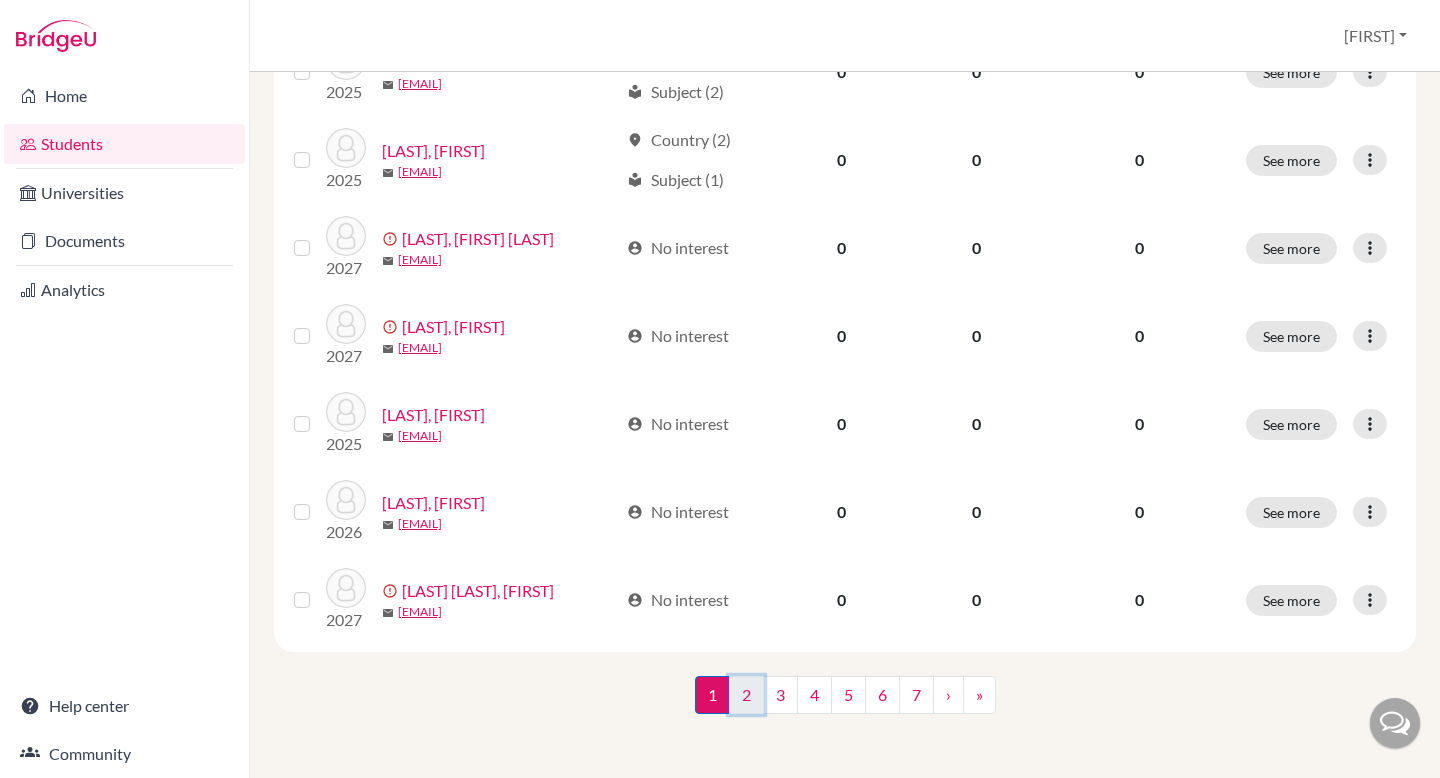 click on "2" at bounding box center (746, 695) 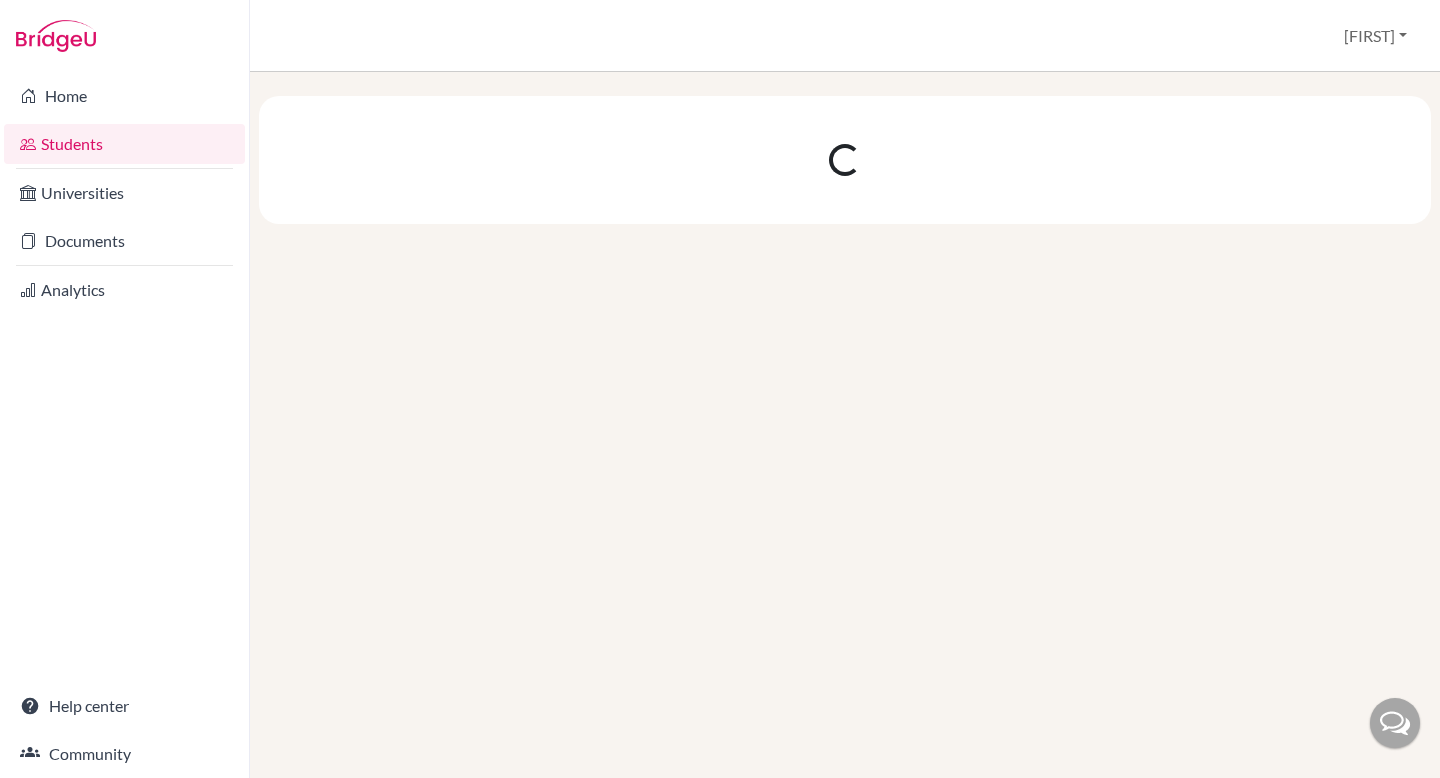scroll, scrollTop: 0, scrollLeft: 0, axis: both 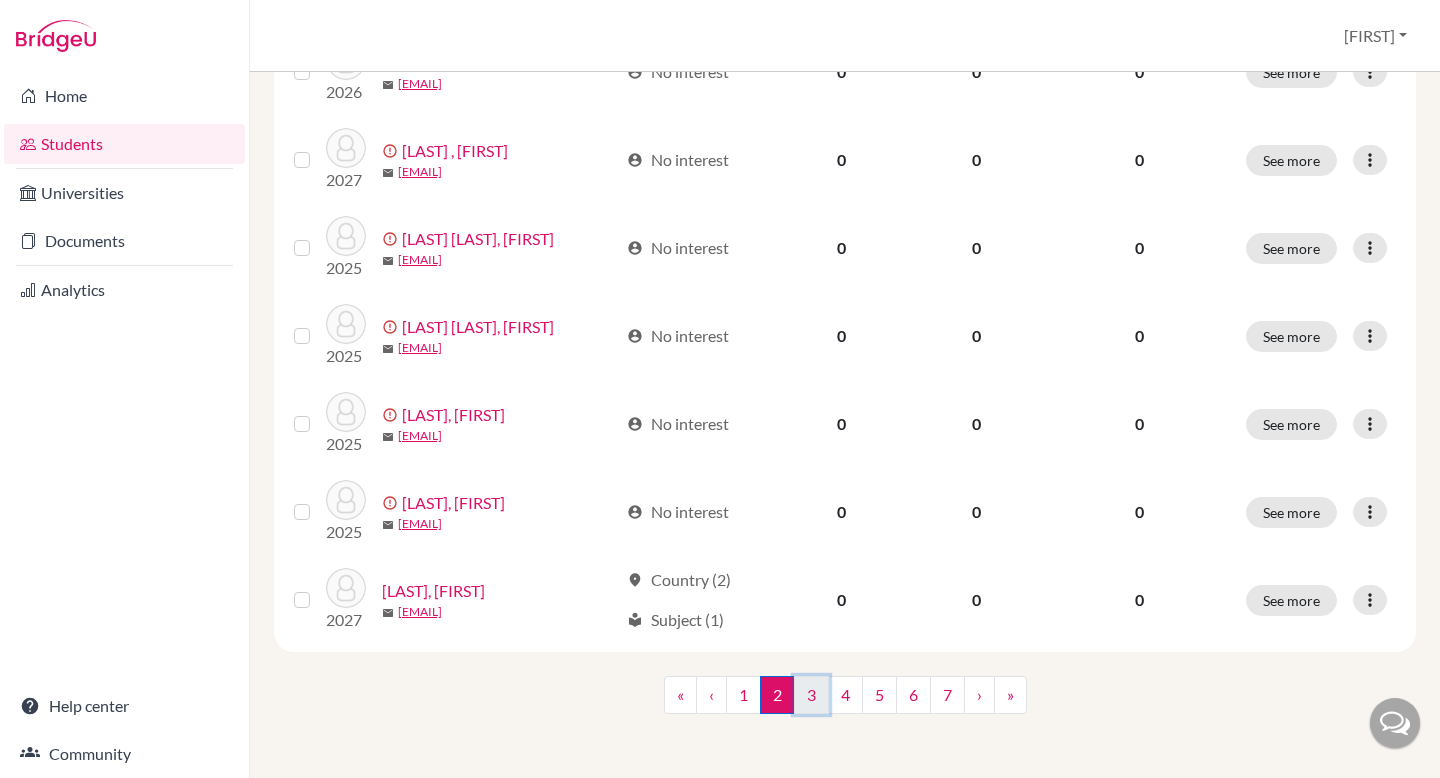 click on "3" at bounding box center [811, 695] 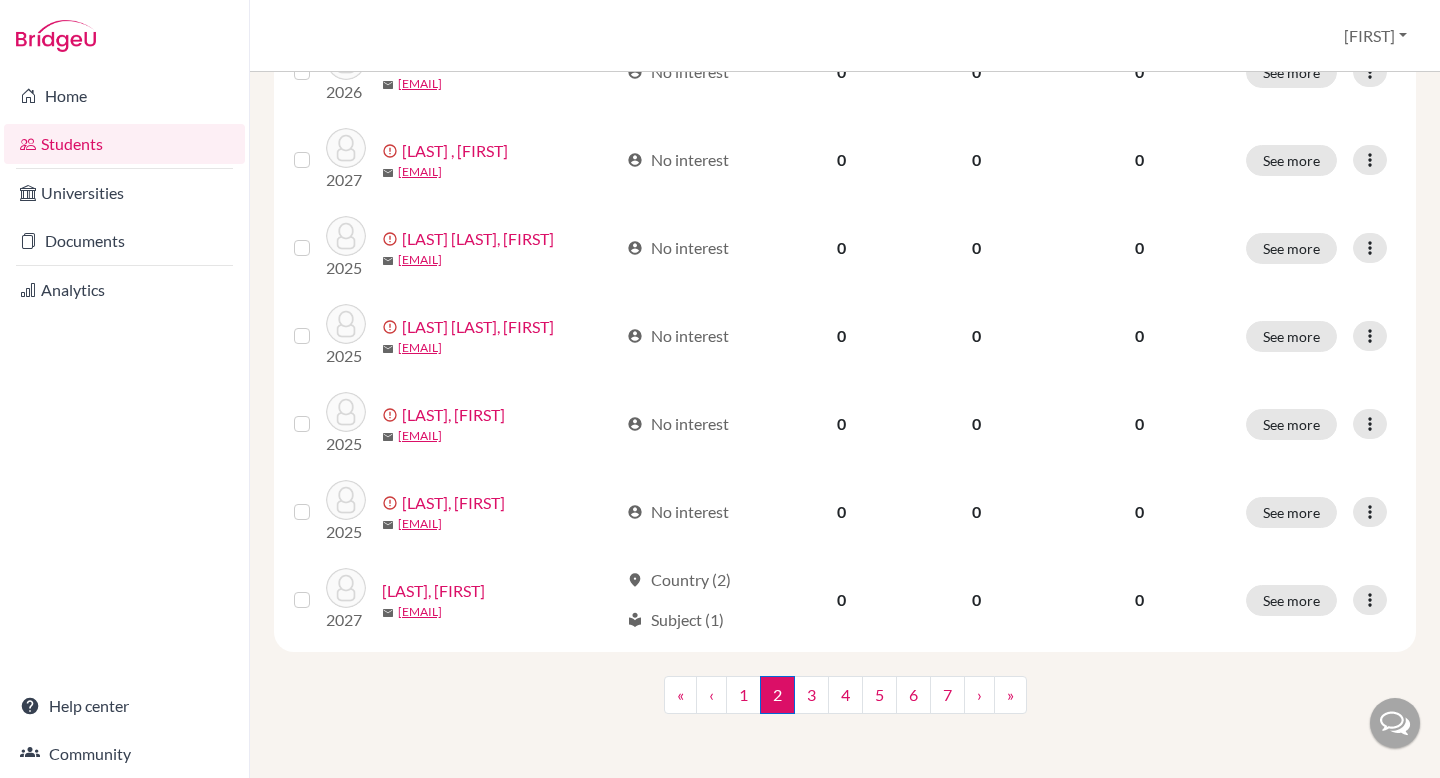 scroll, scrollTop: 0, scrollLeft: 0, axis: both 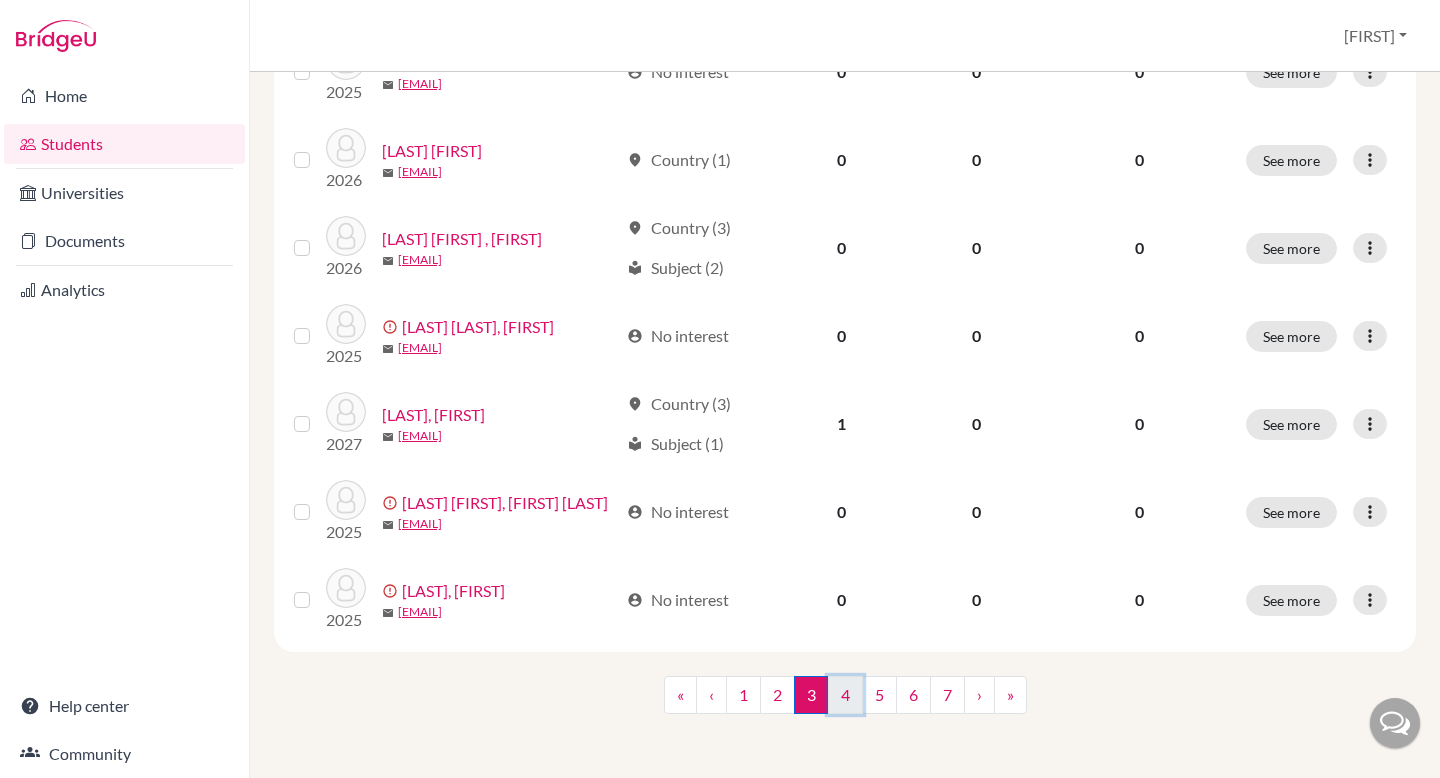 click on "4" at bounding box center (845, 695) 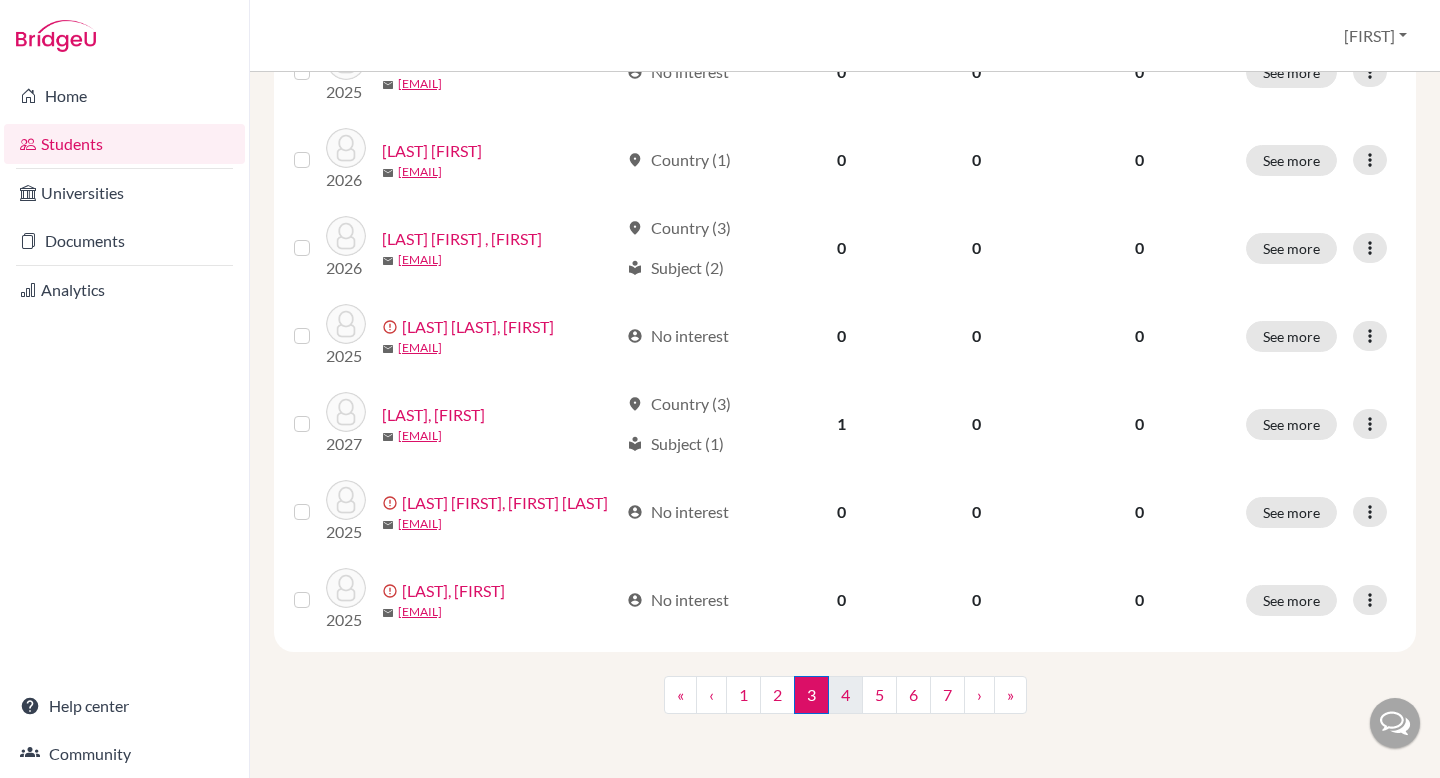 scroll, scrollTop: 0, scrollLeft: 0, axis: both 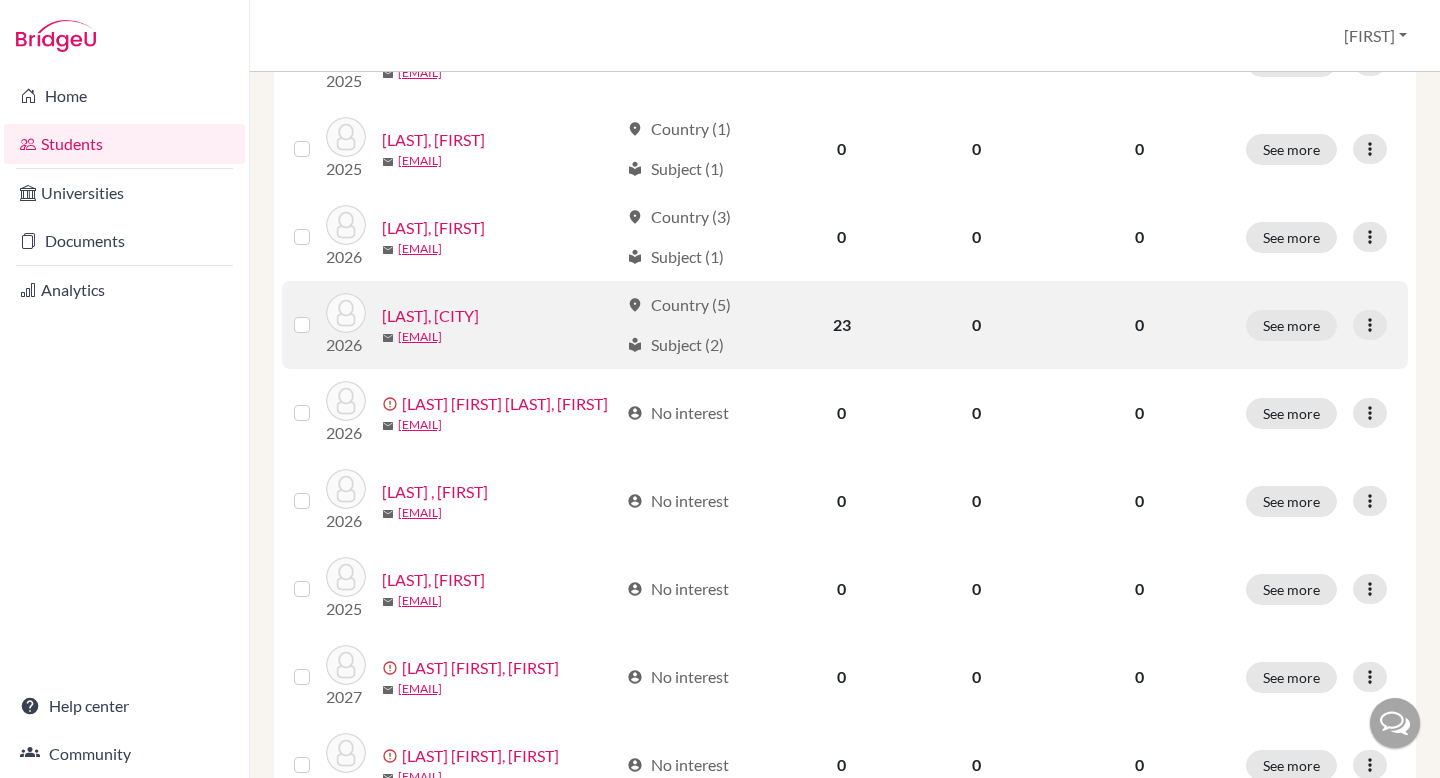 click on "Lewis, London" at bounding box center (430, 316) 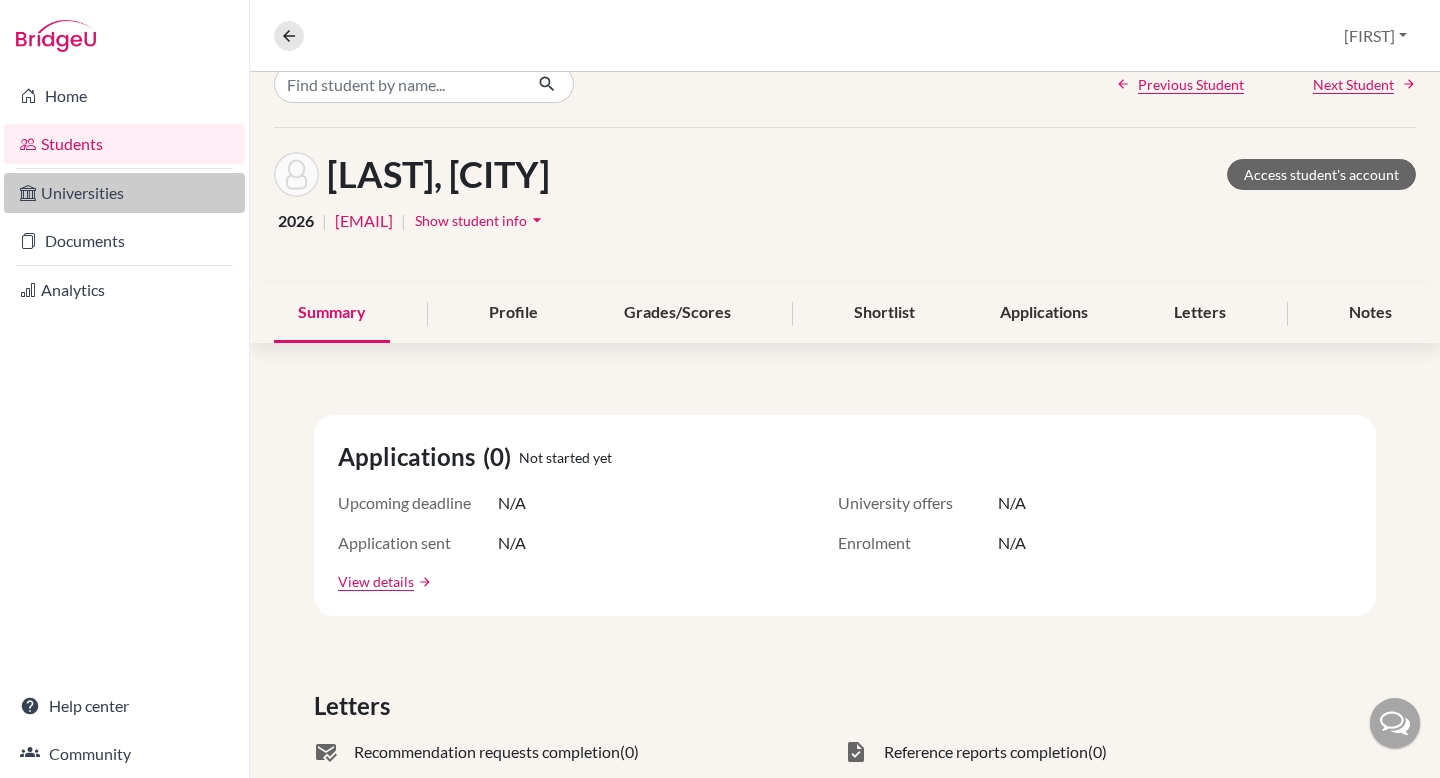scroll, scrollTop: 55, scrollLeft: 0, axis: vertical 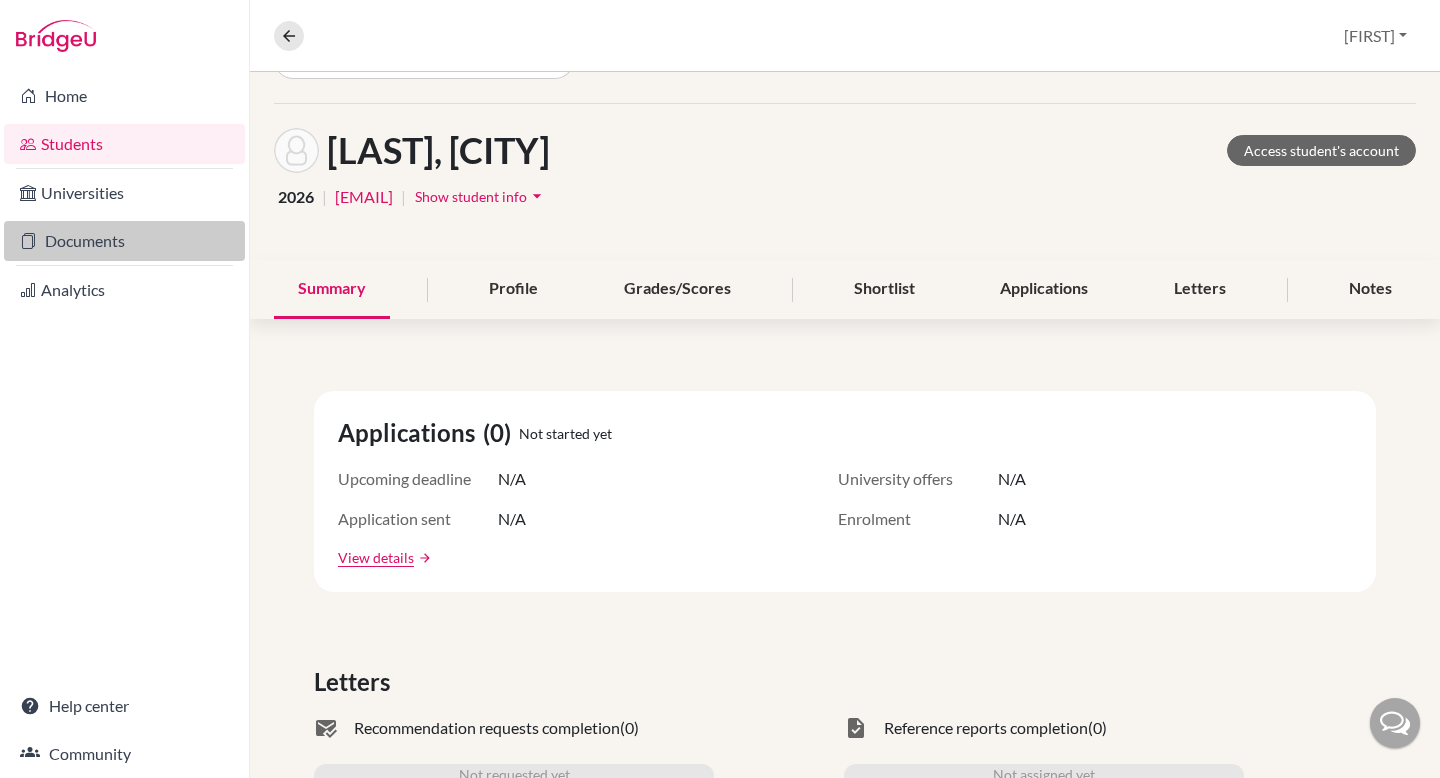 click on "Documents" at bounding box center (124, 241) 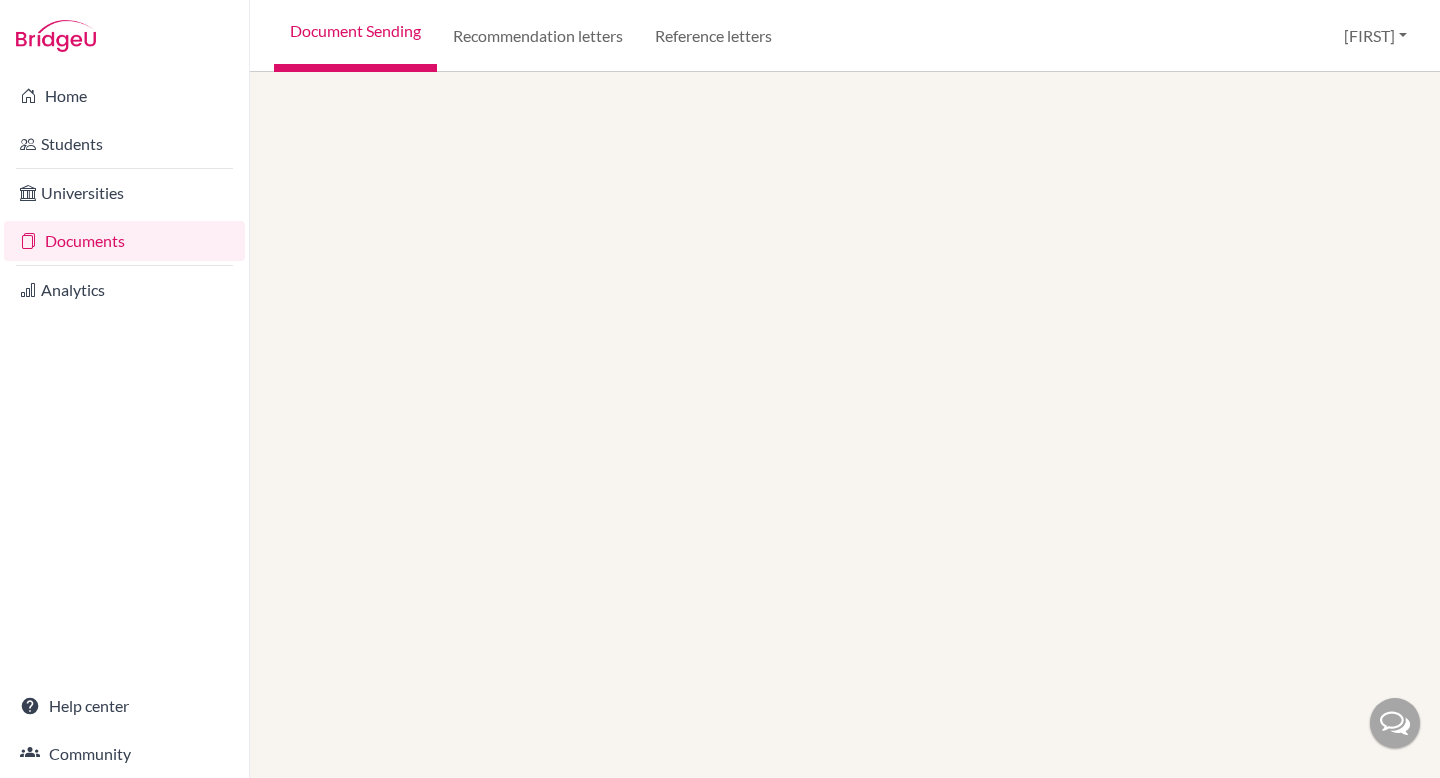 scroll, scrollTop: 0, scrollLeft: 0, axis: both 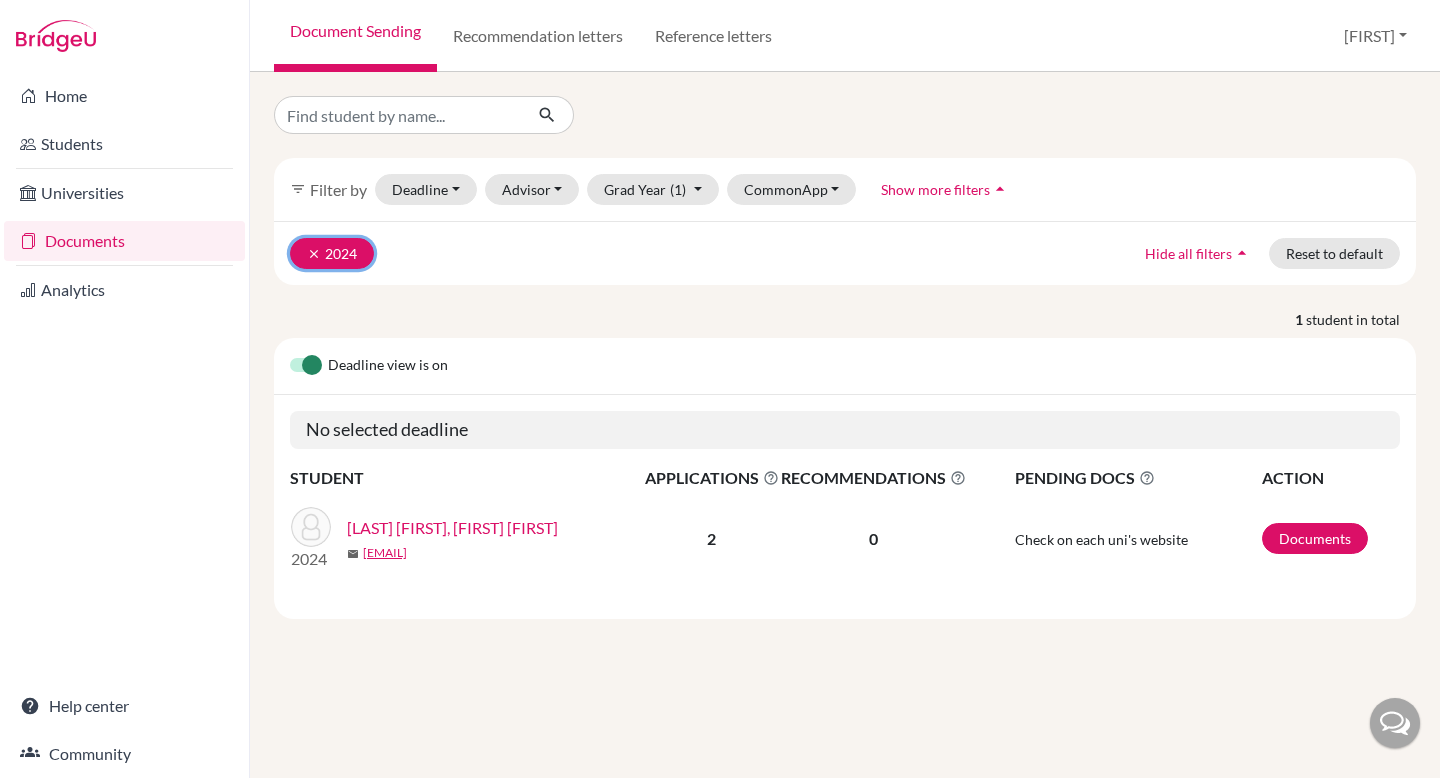 click on "clear" at bounding box center (314, 254) 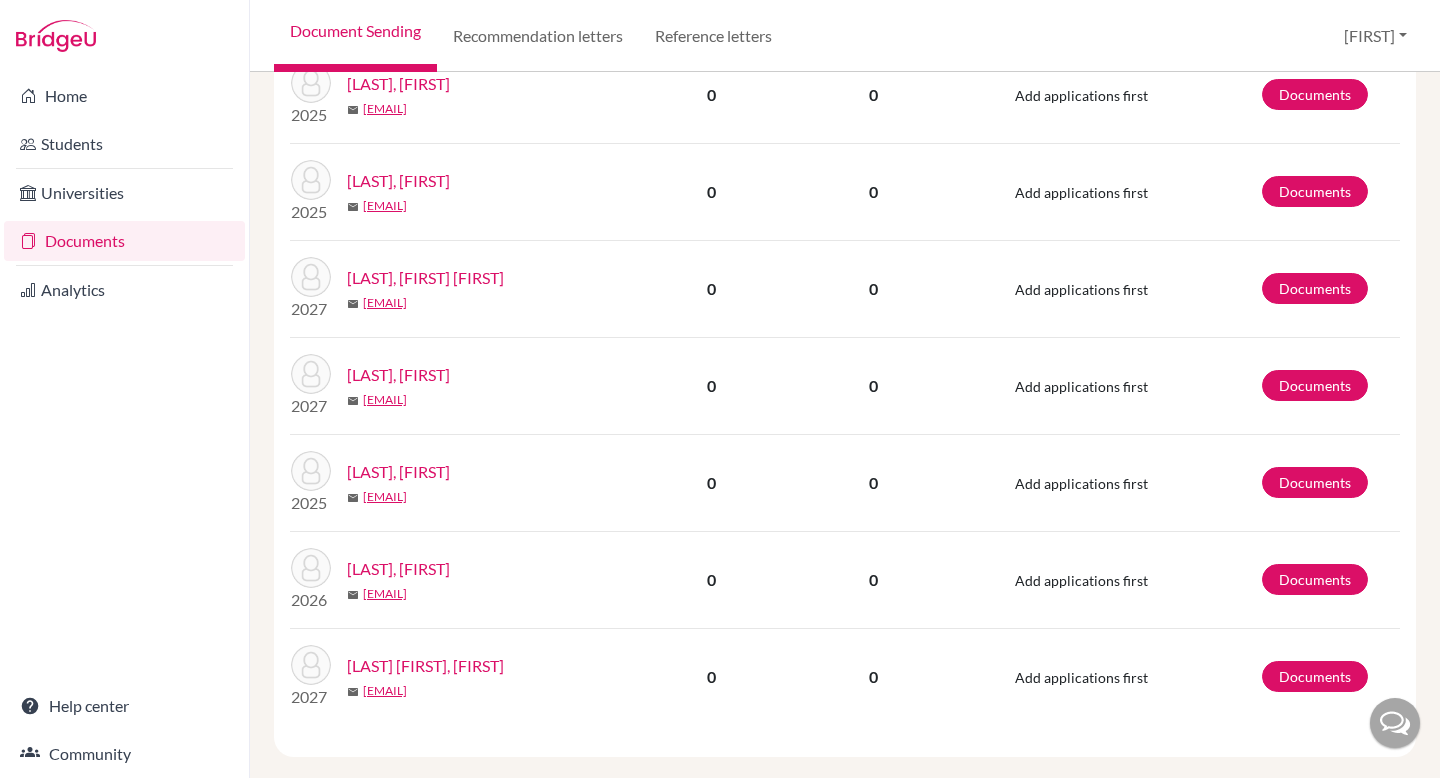 scroll, scrollTop: 1745, scrollLeft: 0, axis: vertical 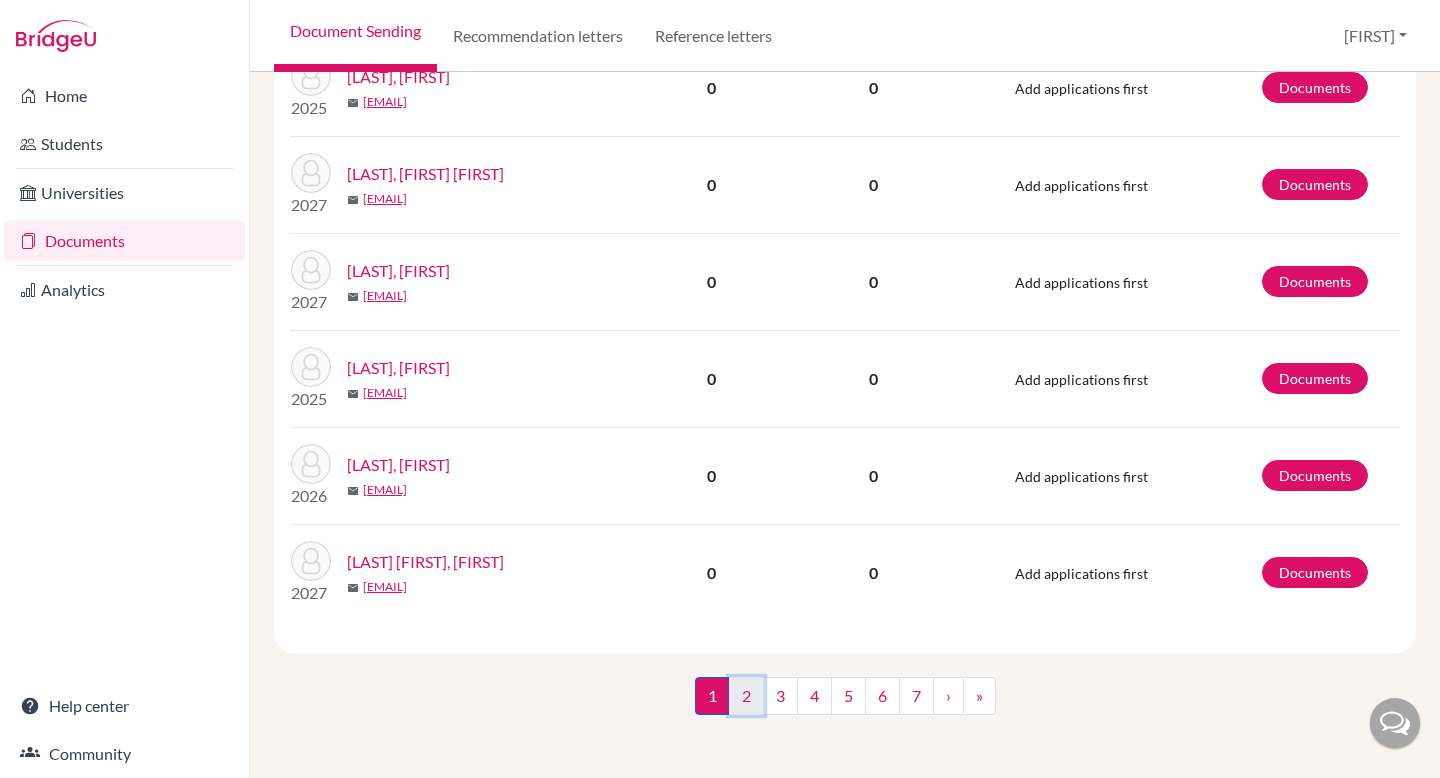 click on "2" at bounding box center (746, 696) 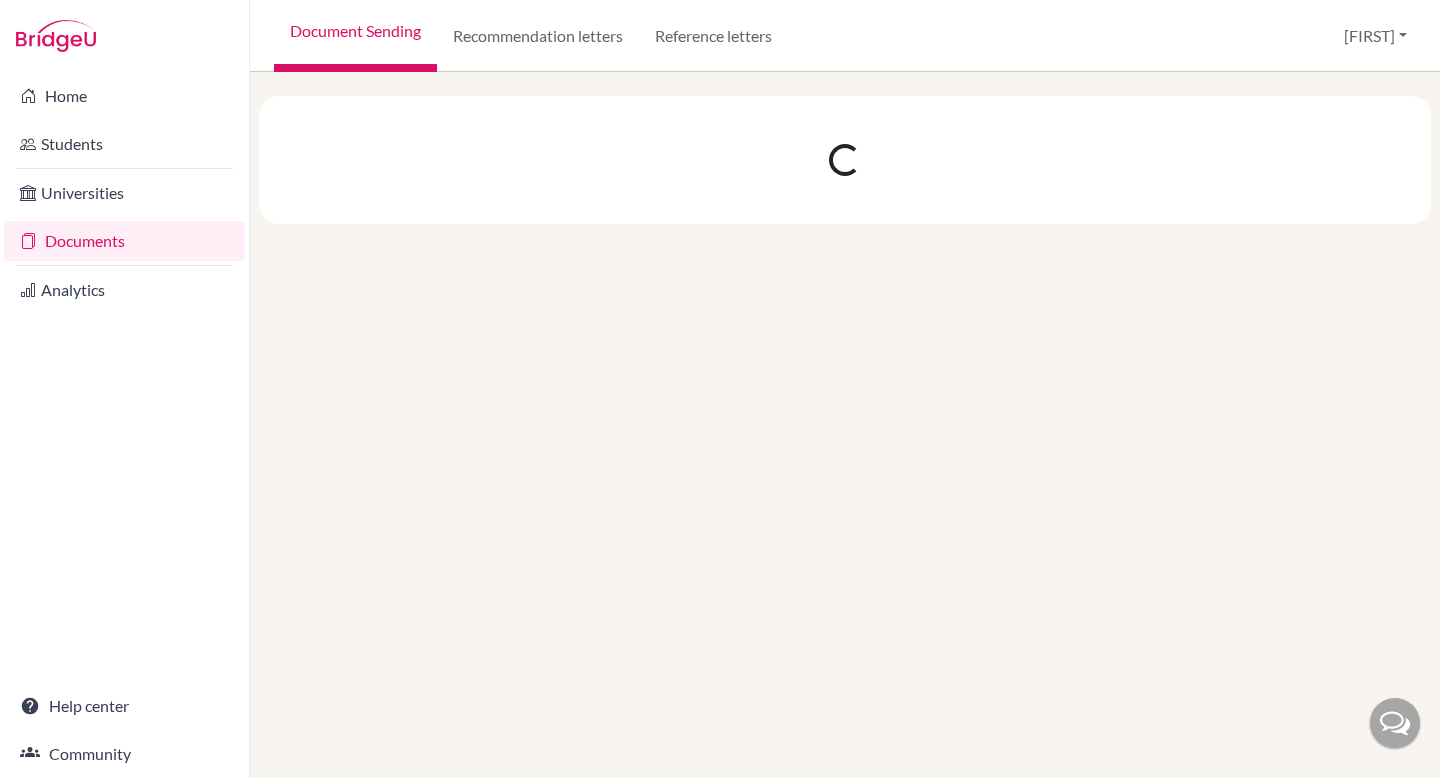 scroll, scrollTop: 0, scrollLeft: 0, axis: both 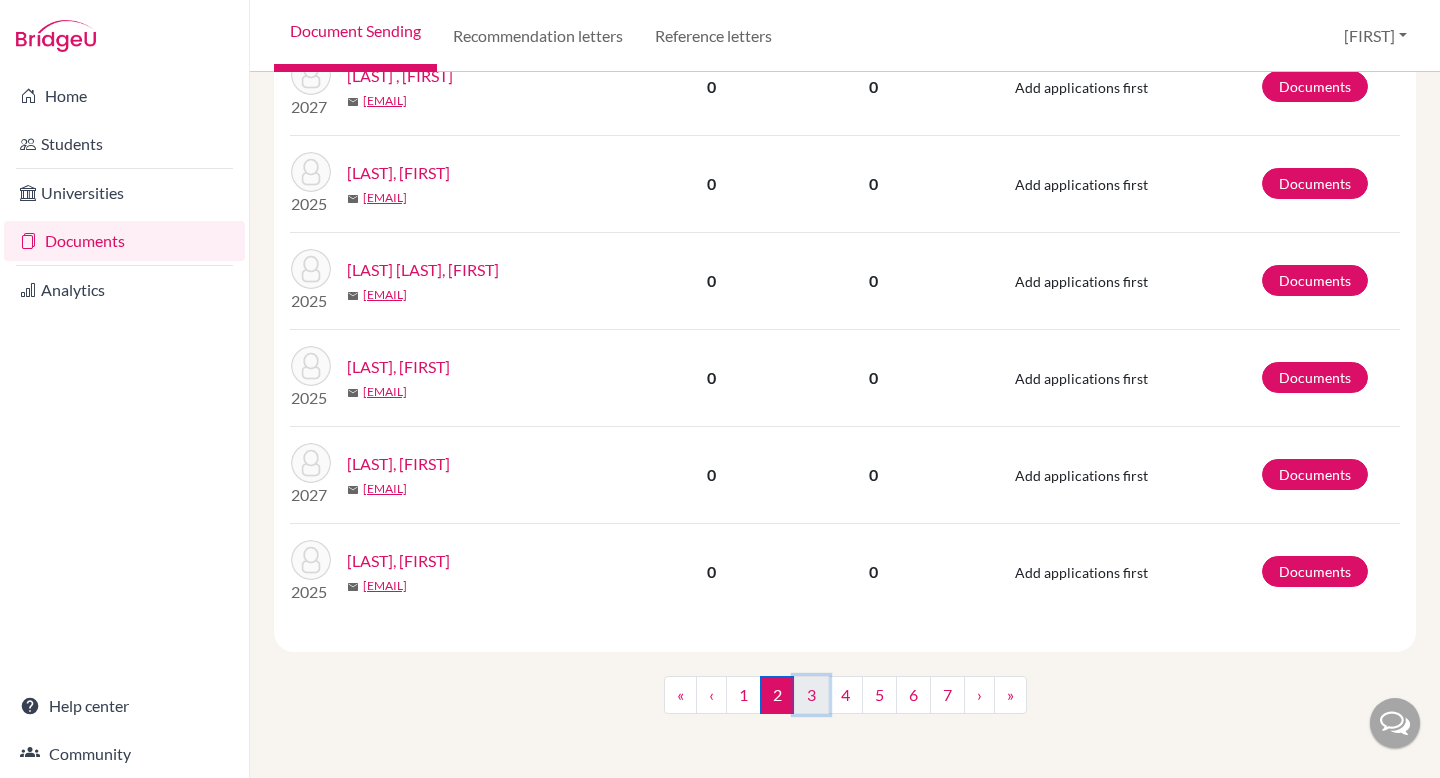 click on "3" at bounding box center [811, 695] 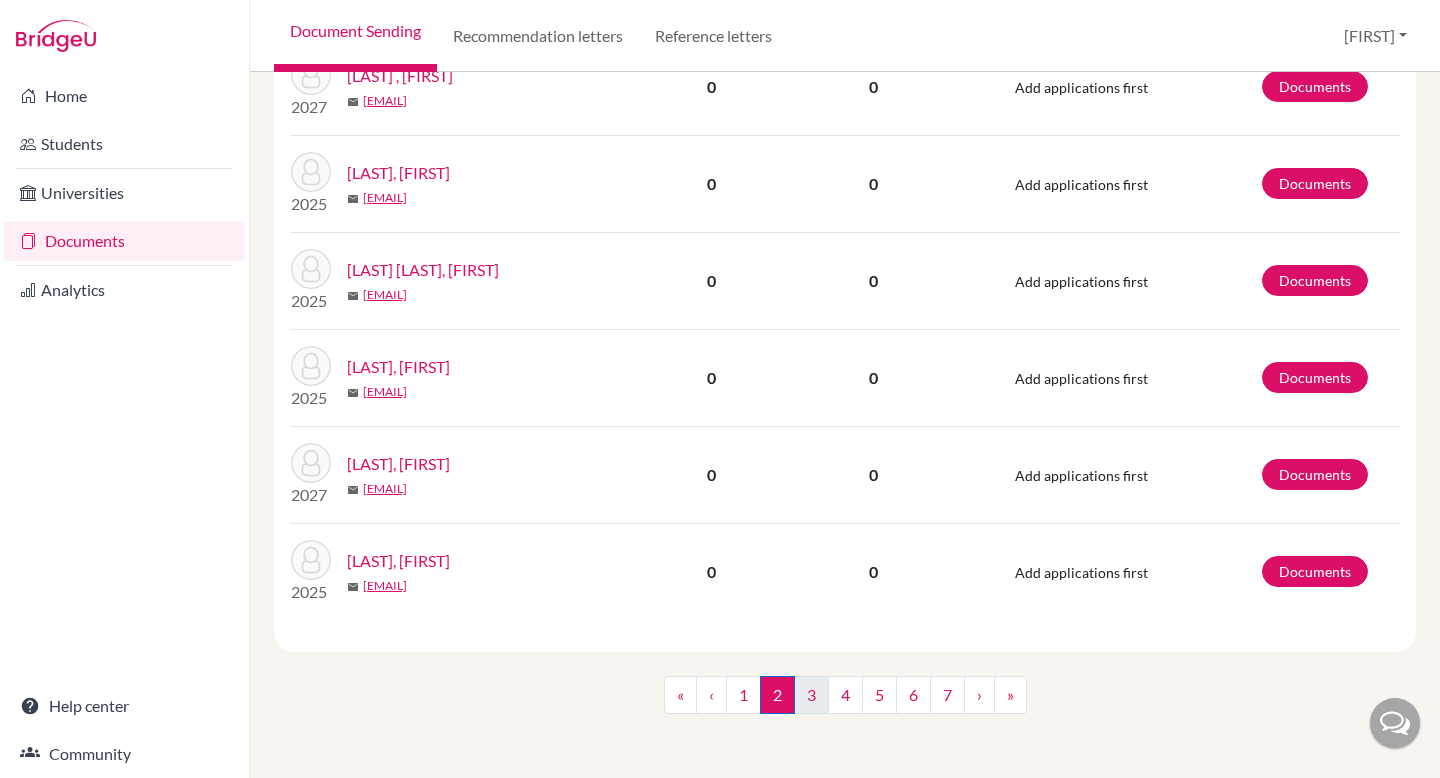 scroll, scrollTop: 0, scrollLeft: 0, axis: both 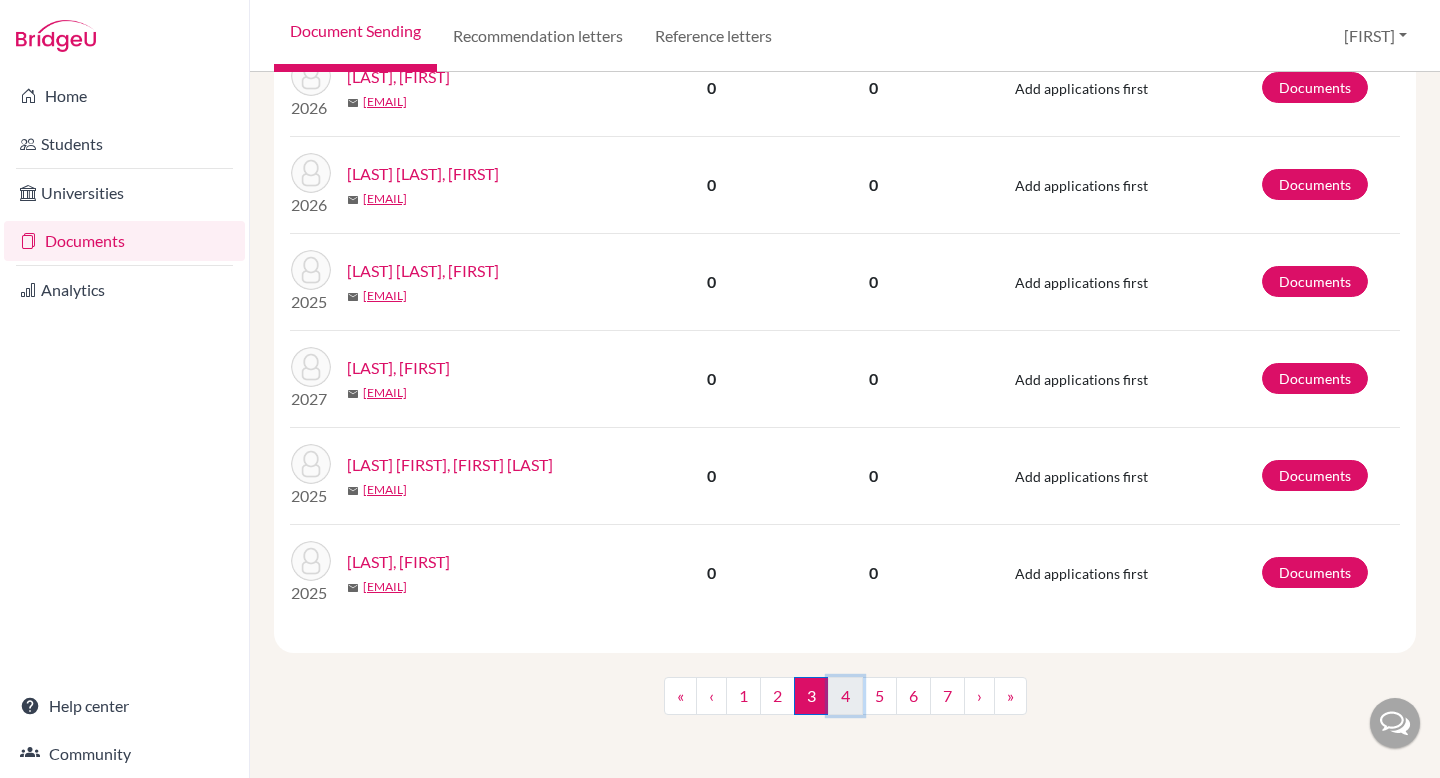 click on "4" at bounding box center [845, 696] 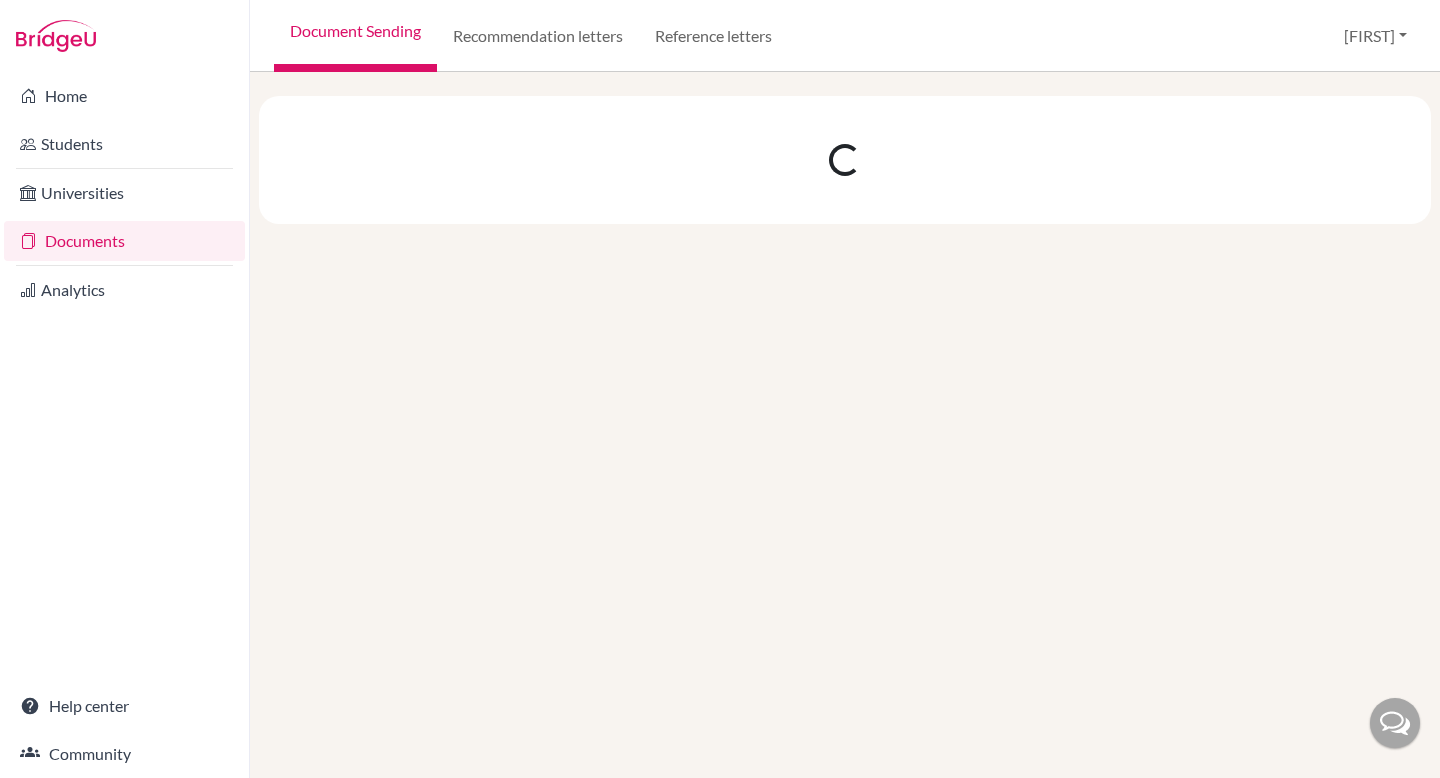 scroll, scrollTop: 0, scrollLeft: 0, axis: both 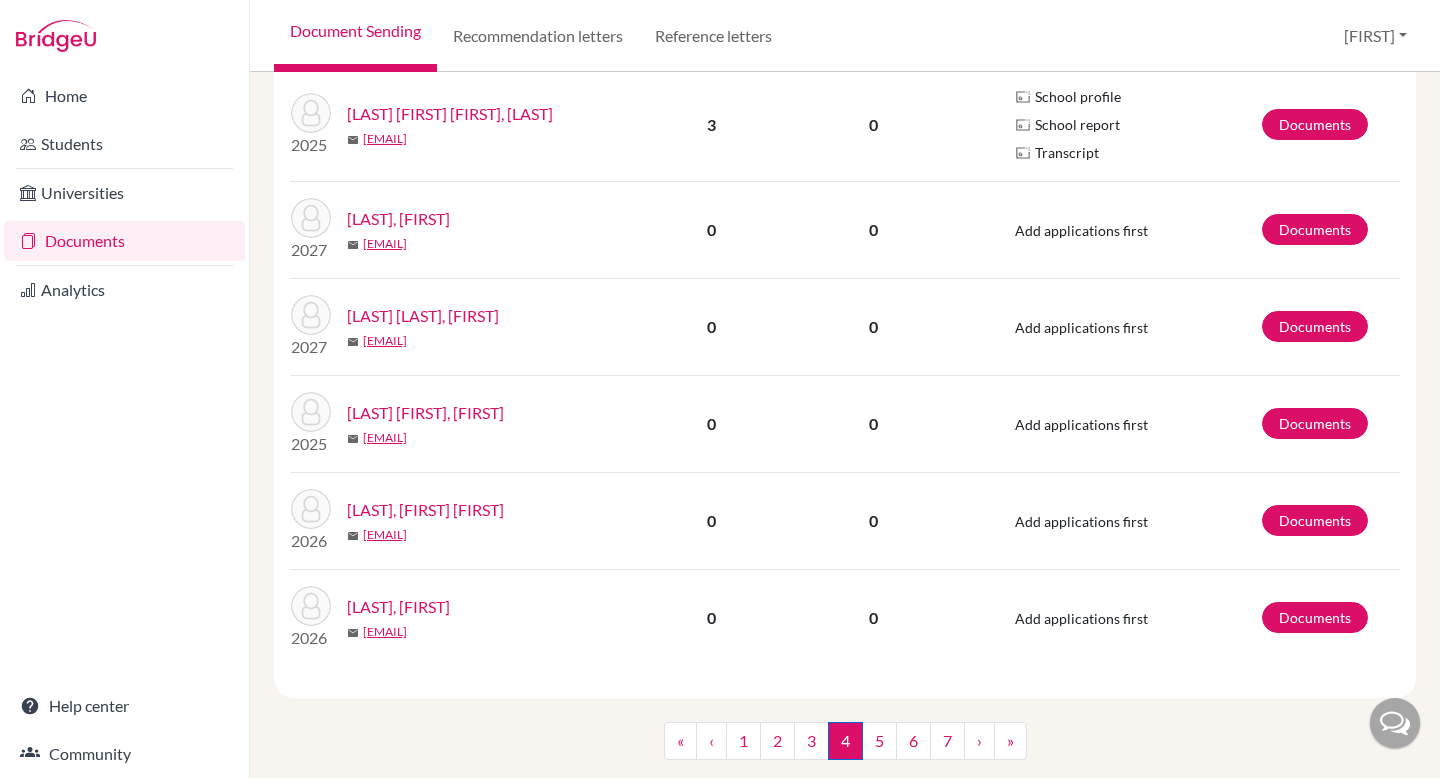click on "Michael Oluwamayowa Olubambo, Balogun" at bounding box center (450, 114) 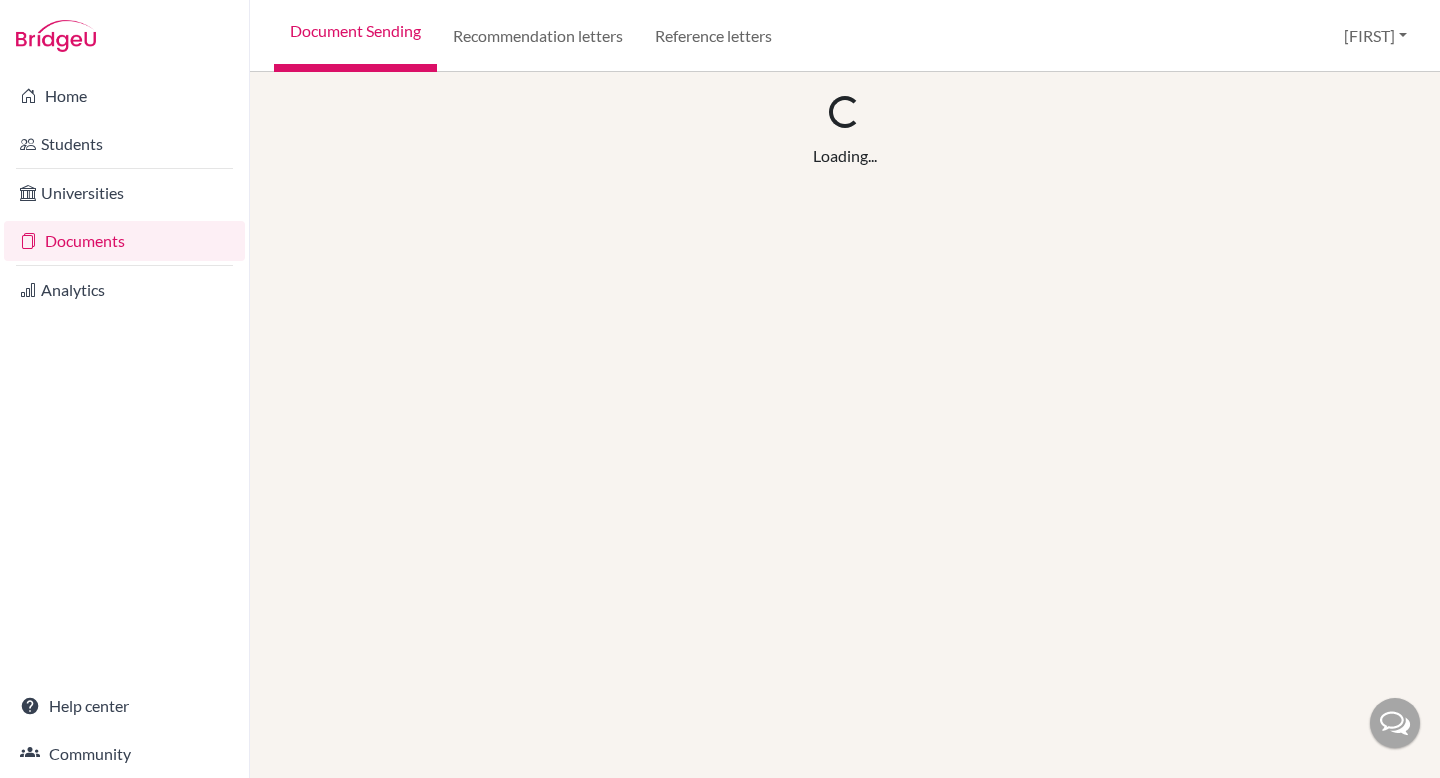 scroll, scrollTop: 0, scrollLeft: 0, axis: both 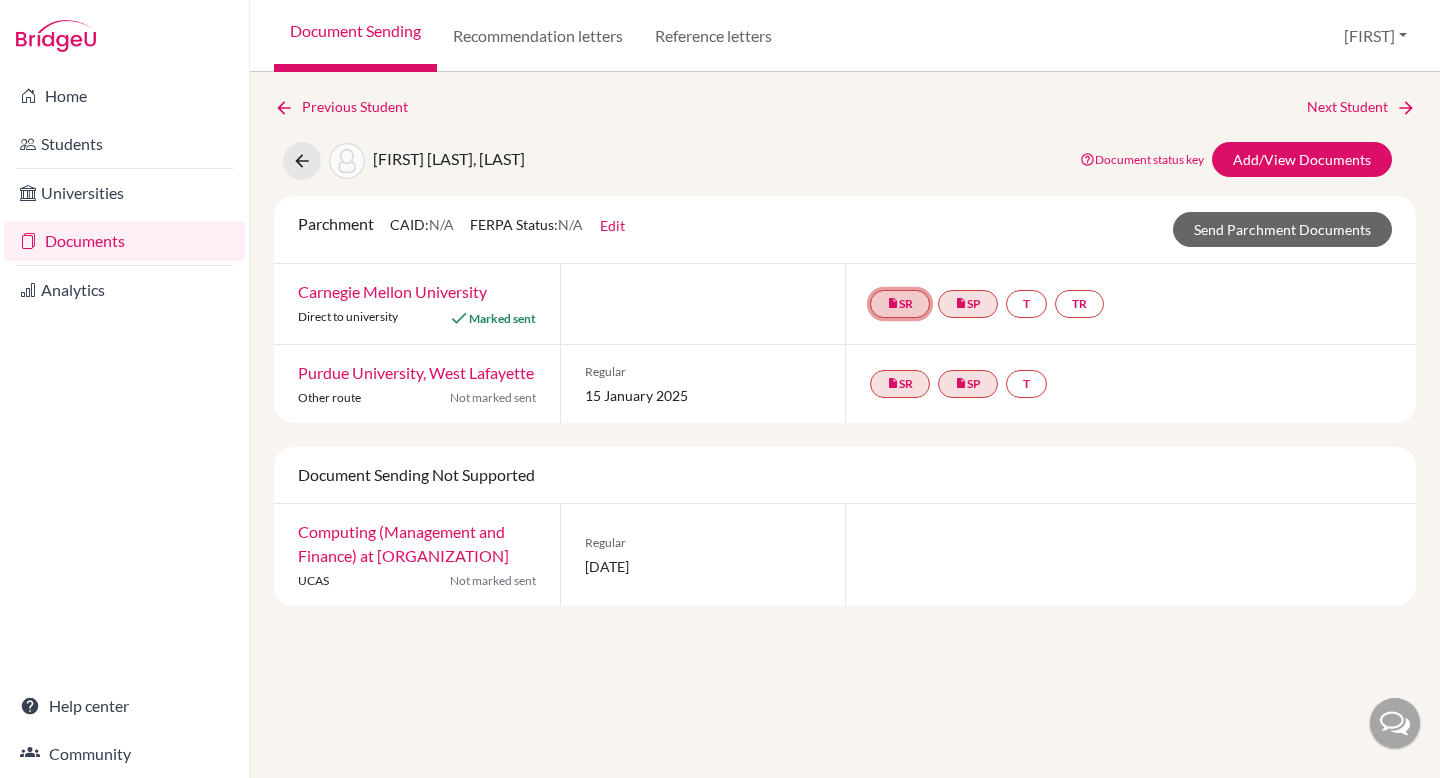 click on "insert_drive_file  SR" 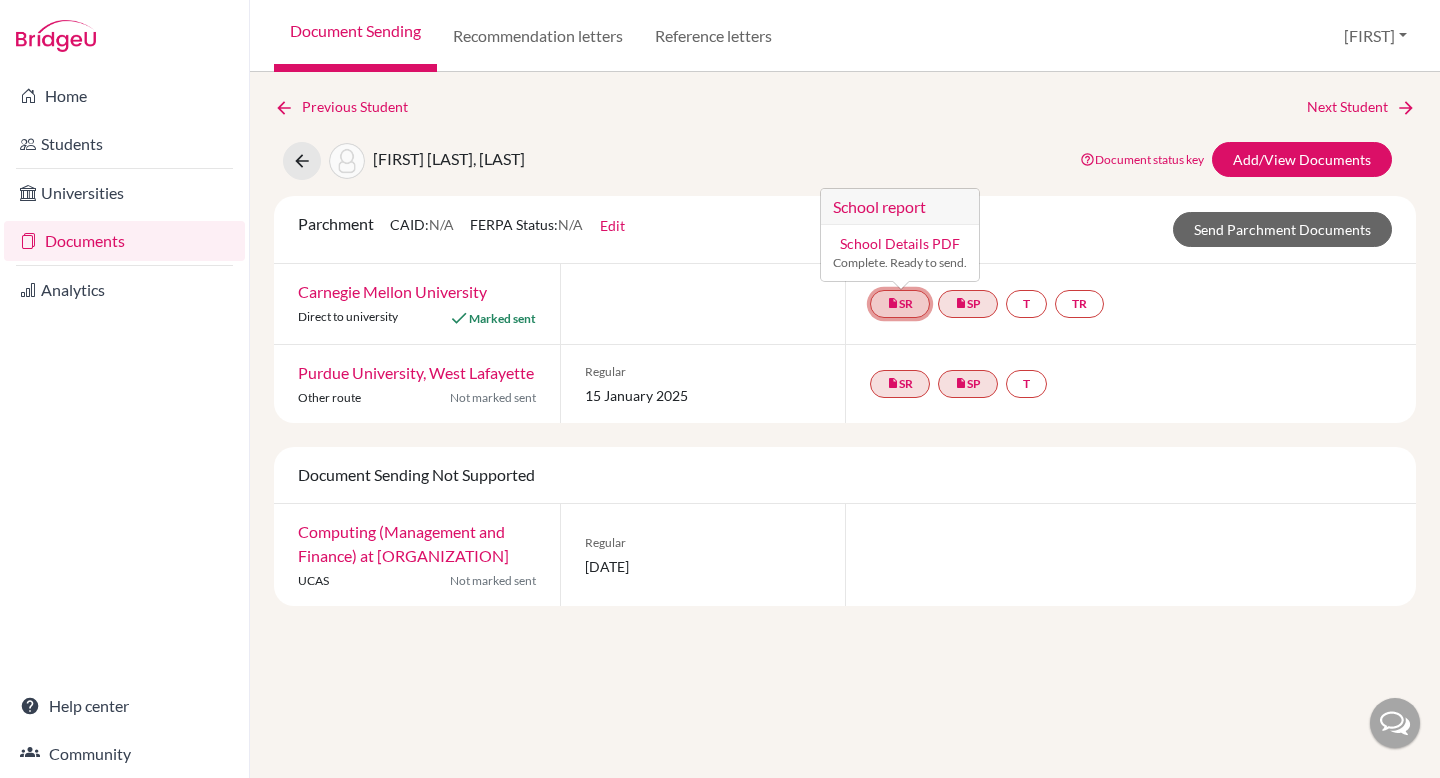 click on "insert_drive_file  SR School report
School Details PDF
Complete. Ready to send." 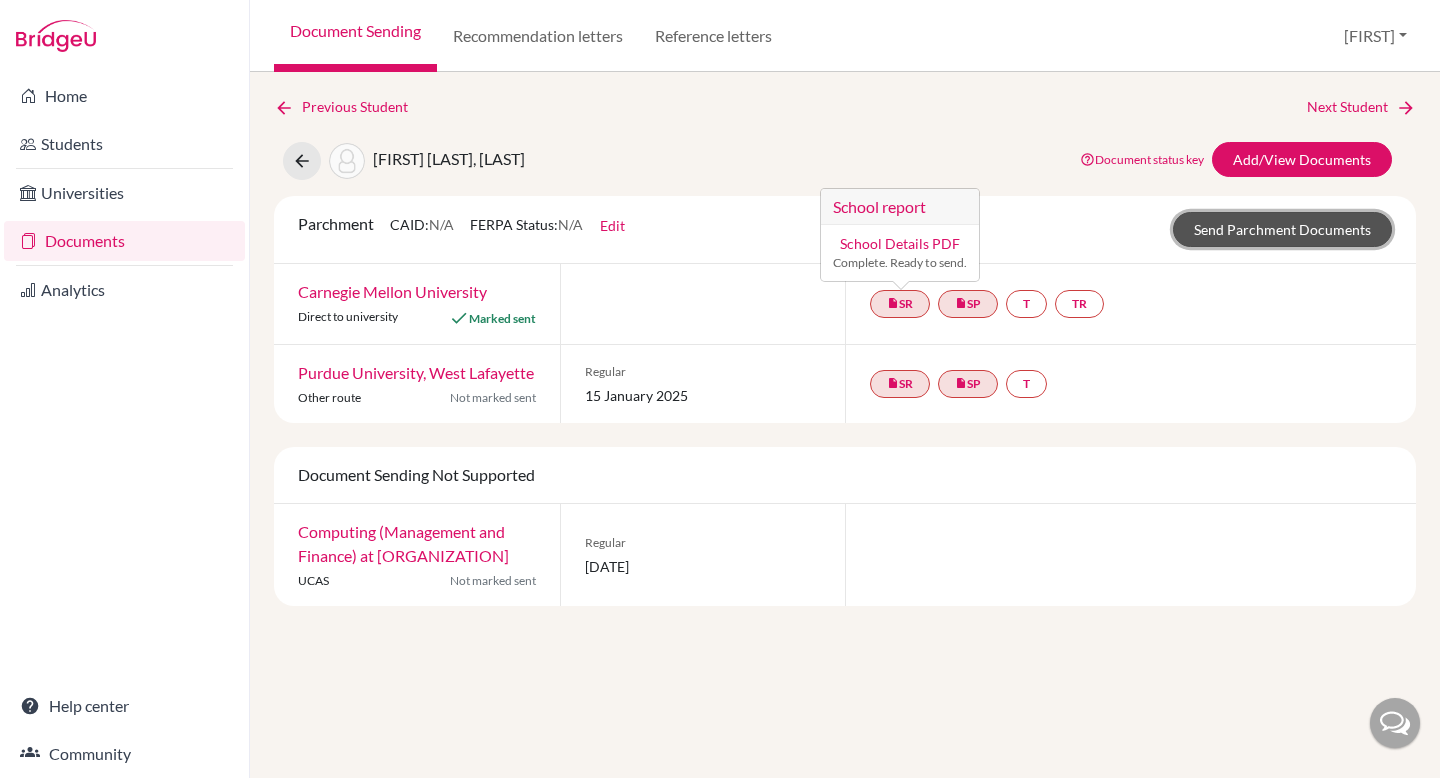 click on "Send Parchment Documents" 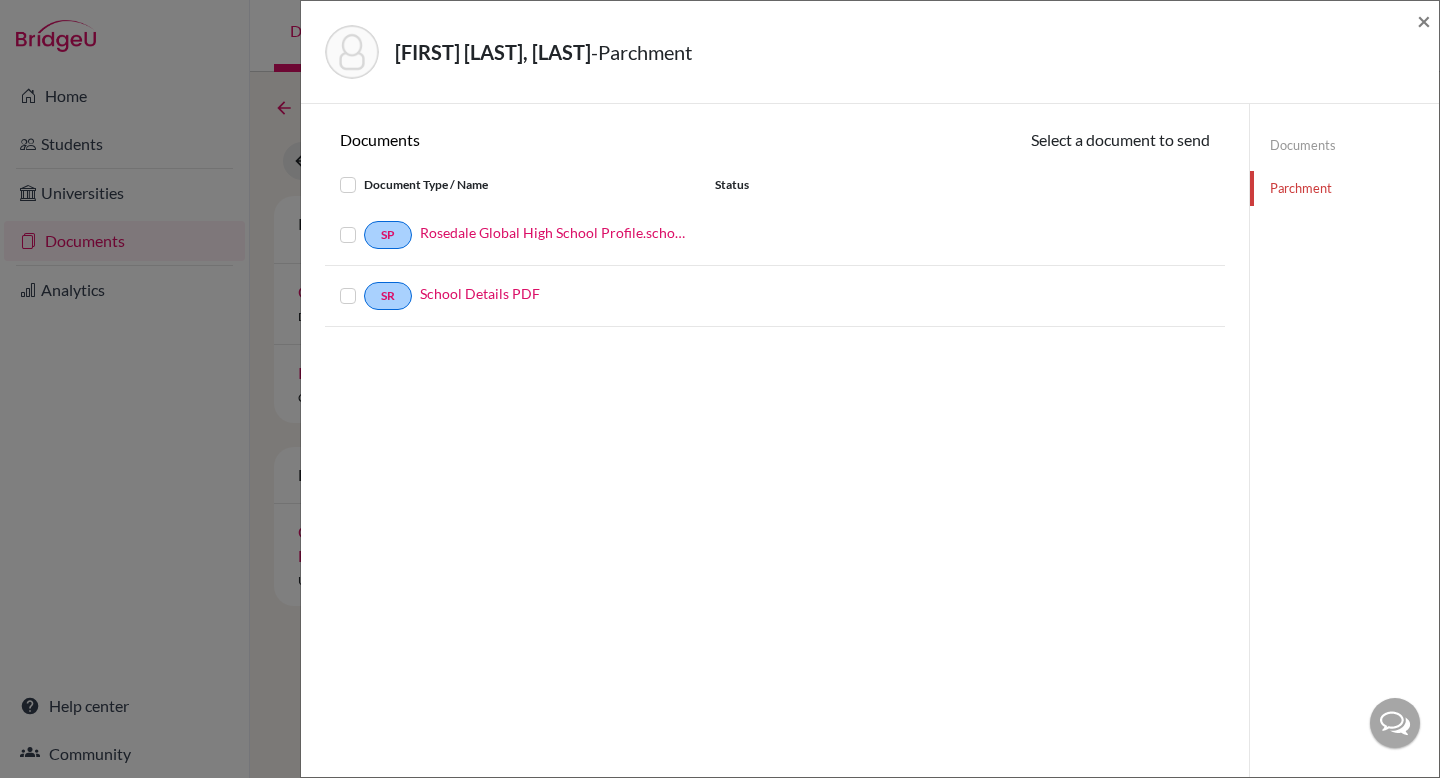 click on "Documents" 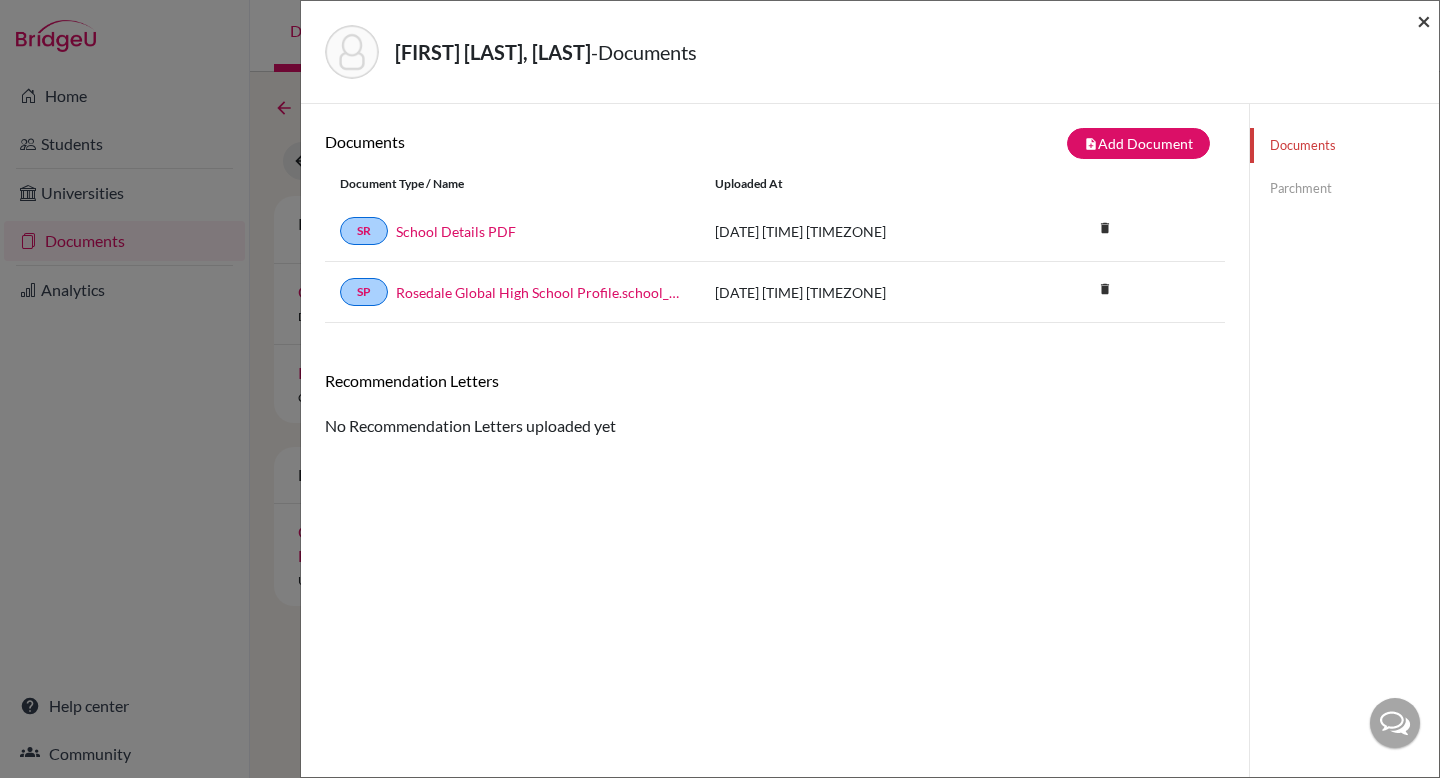 click on "×" at bounding box center (1424, 20) 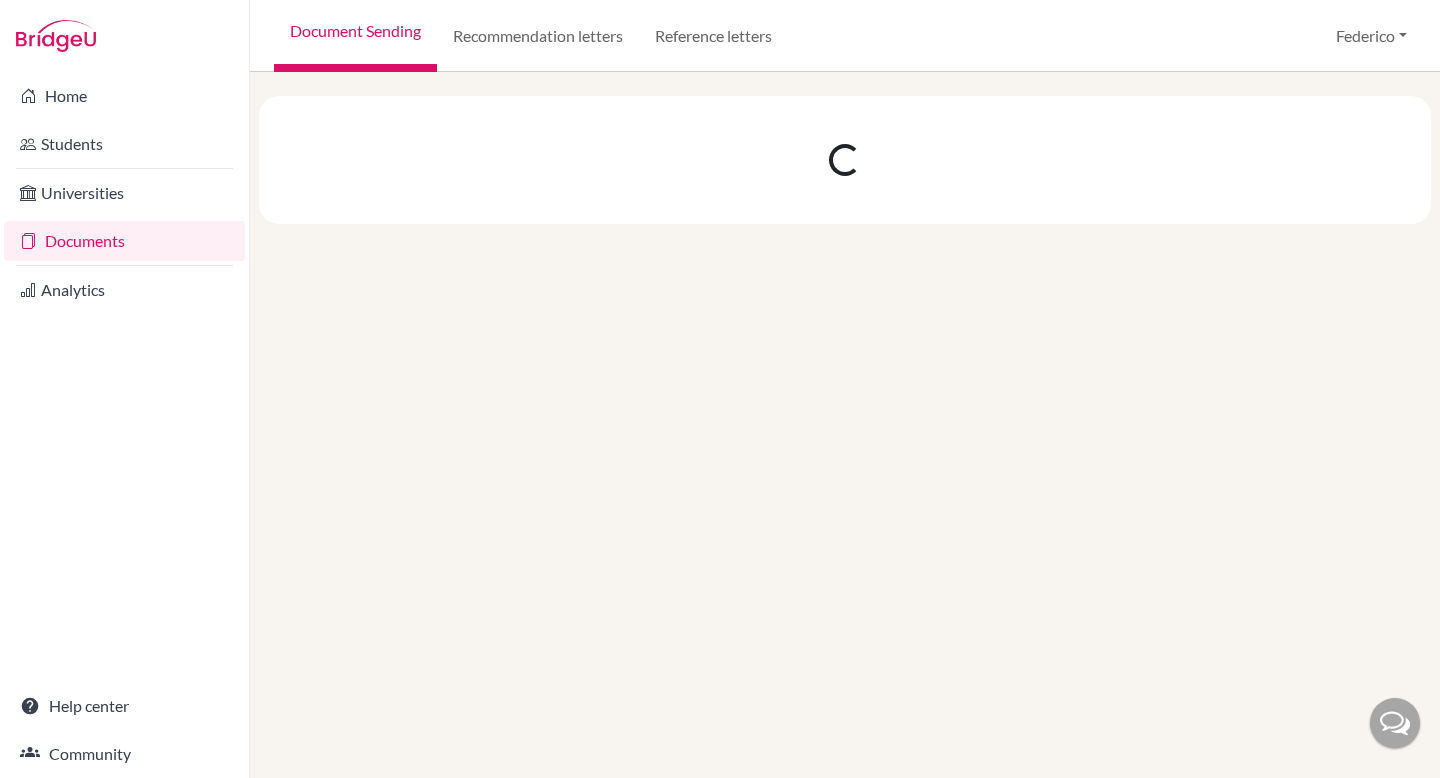 scroll, scrollTop: 0, scrollLeft: 0, axis: both 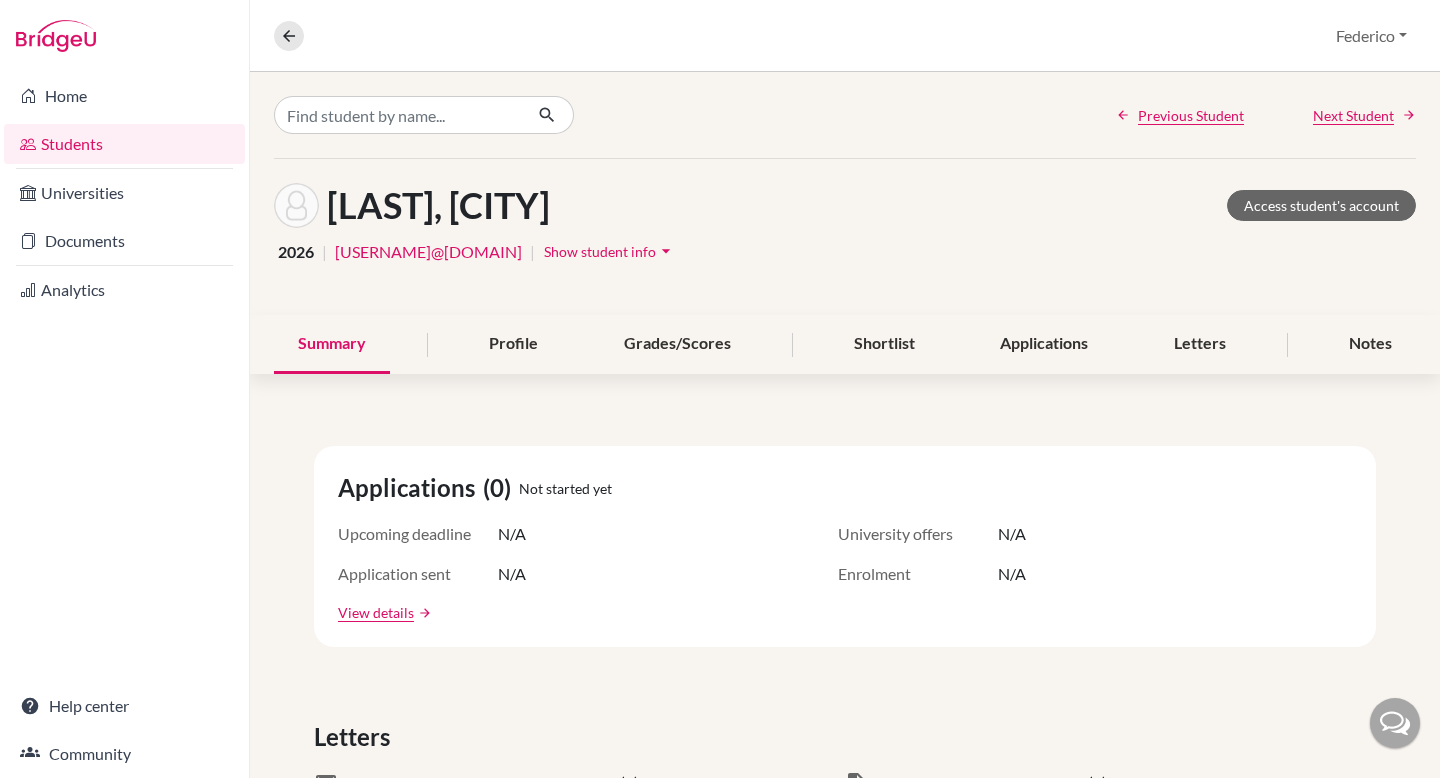 click at bounding box center (124, 265) 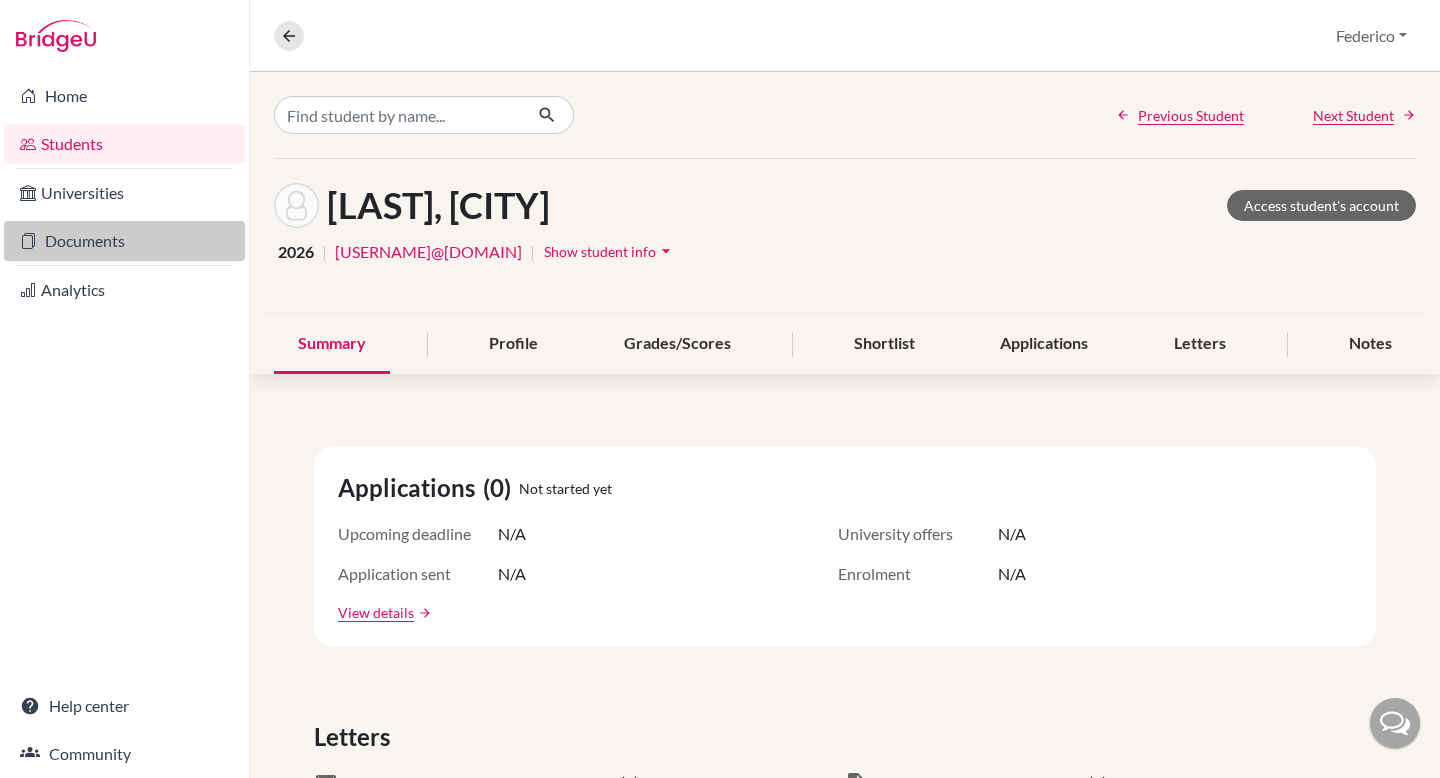 click on "Documents" at bounding box center [124, 241] 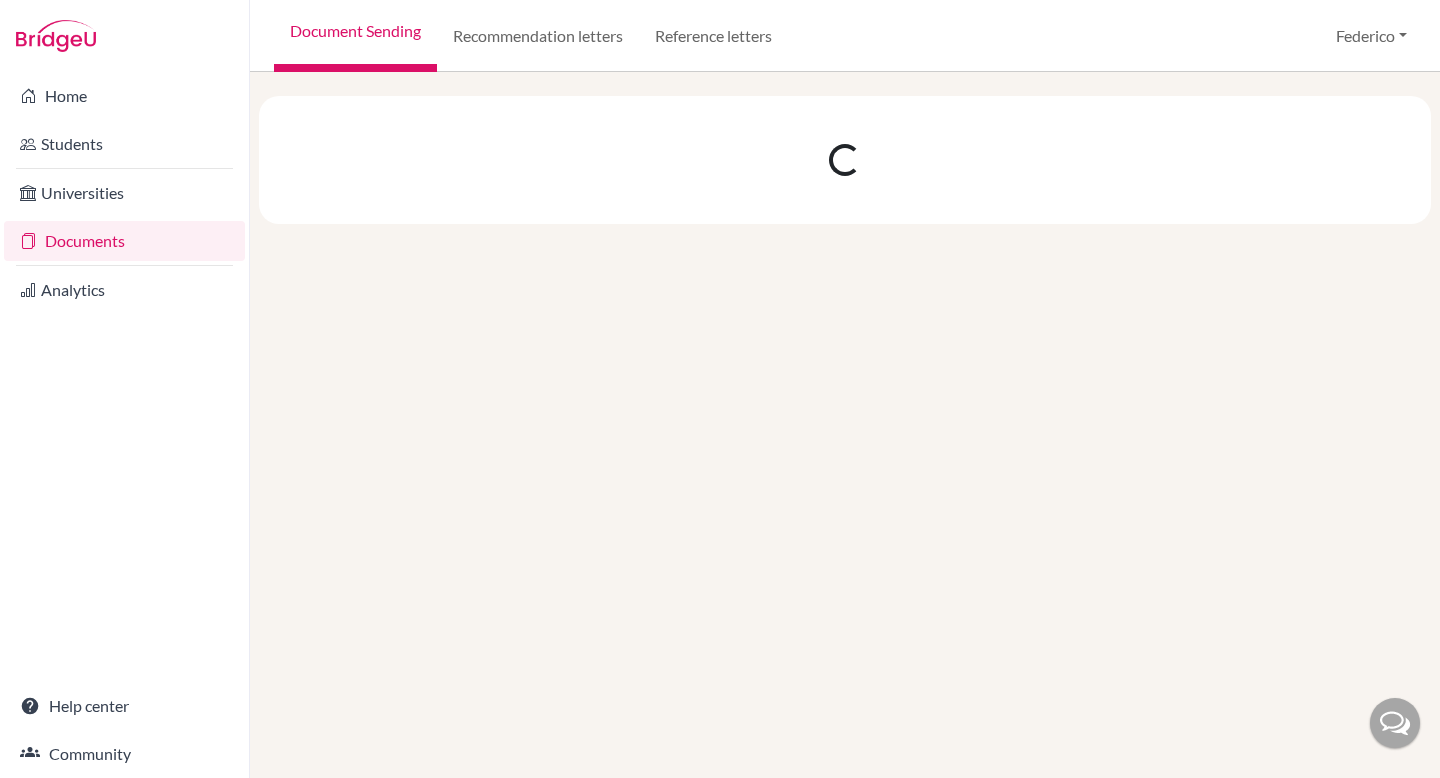 scroll, scrollTop: 0, scrollLeft: 0, axis: both 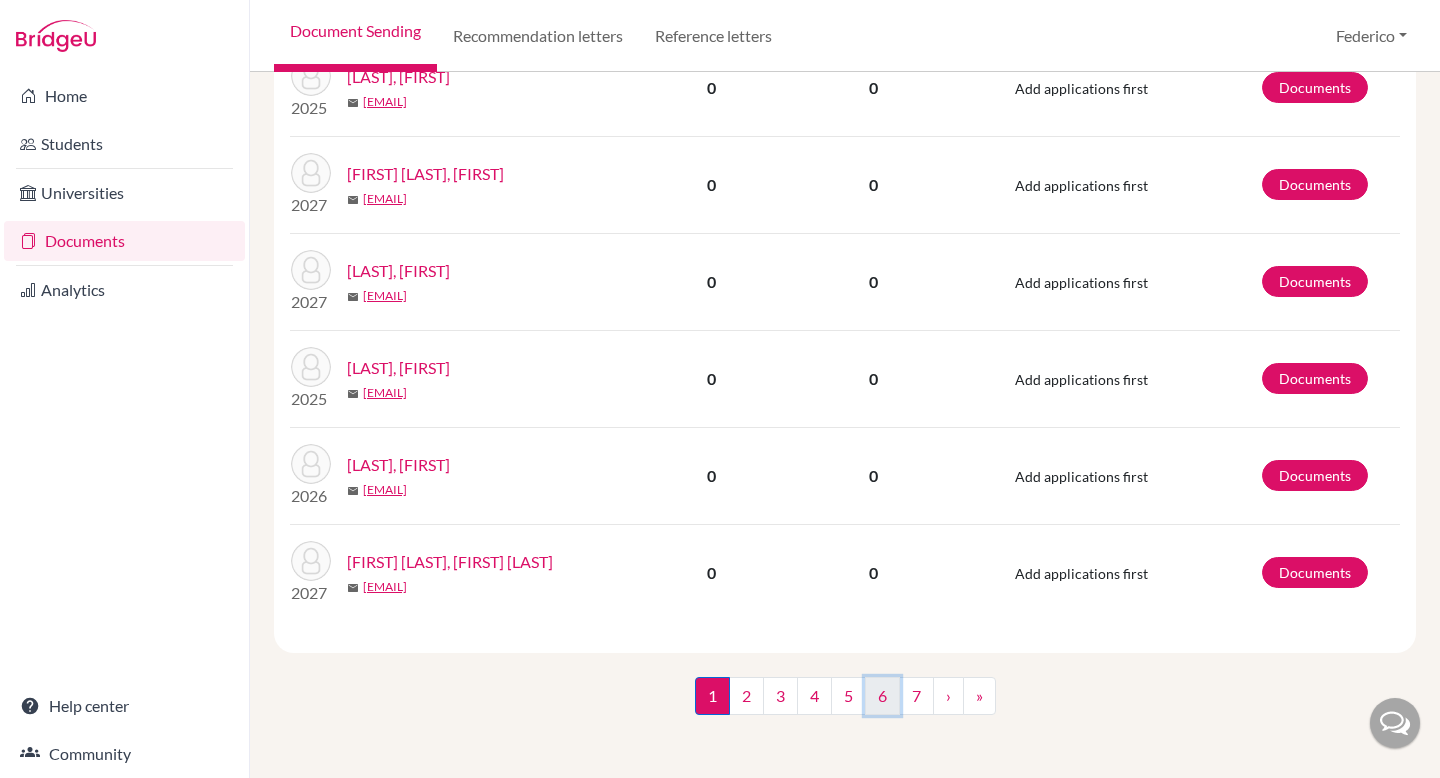 click on "6" at bounding box center (882, 696) 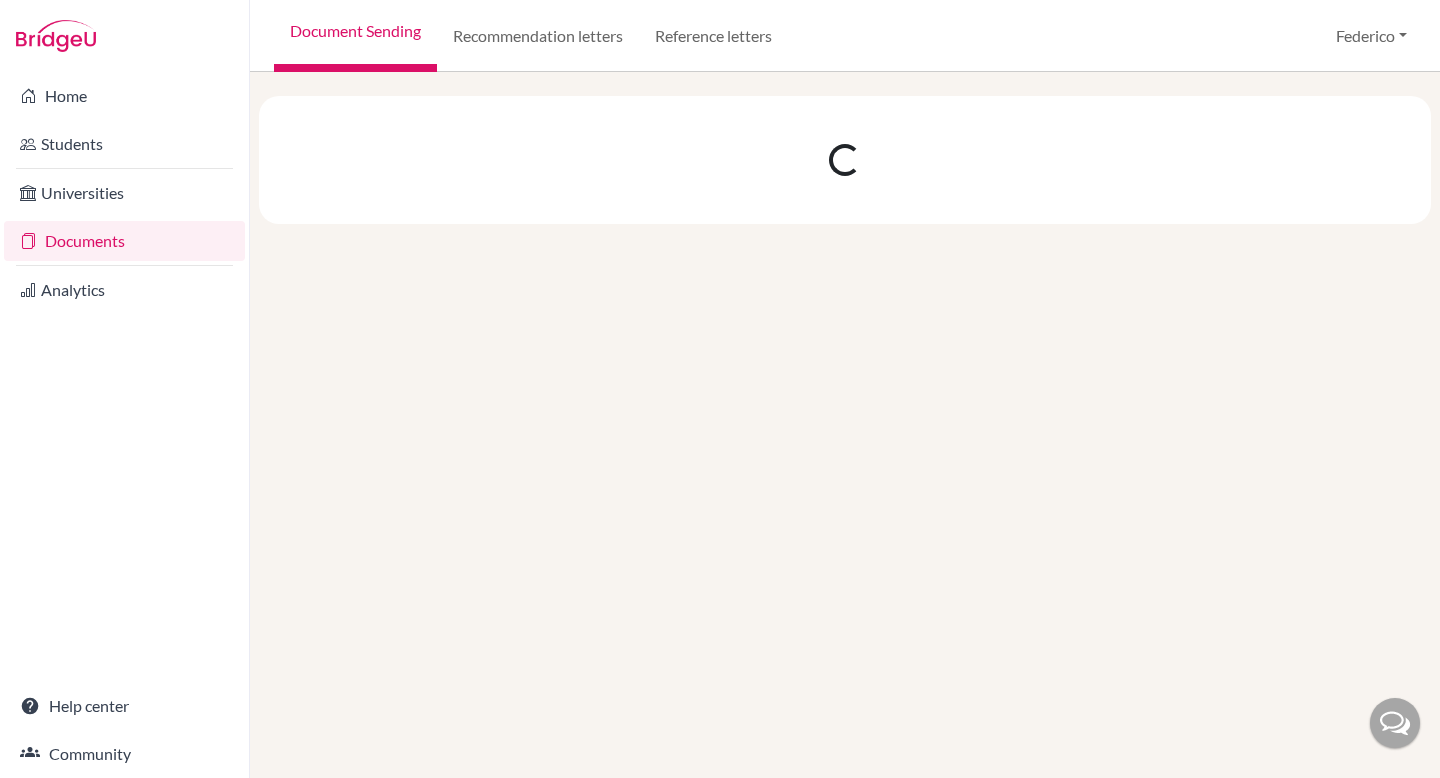 scroll, scrollTop: 0, scrollLeft: 0, axis: both 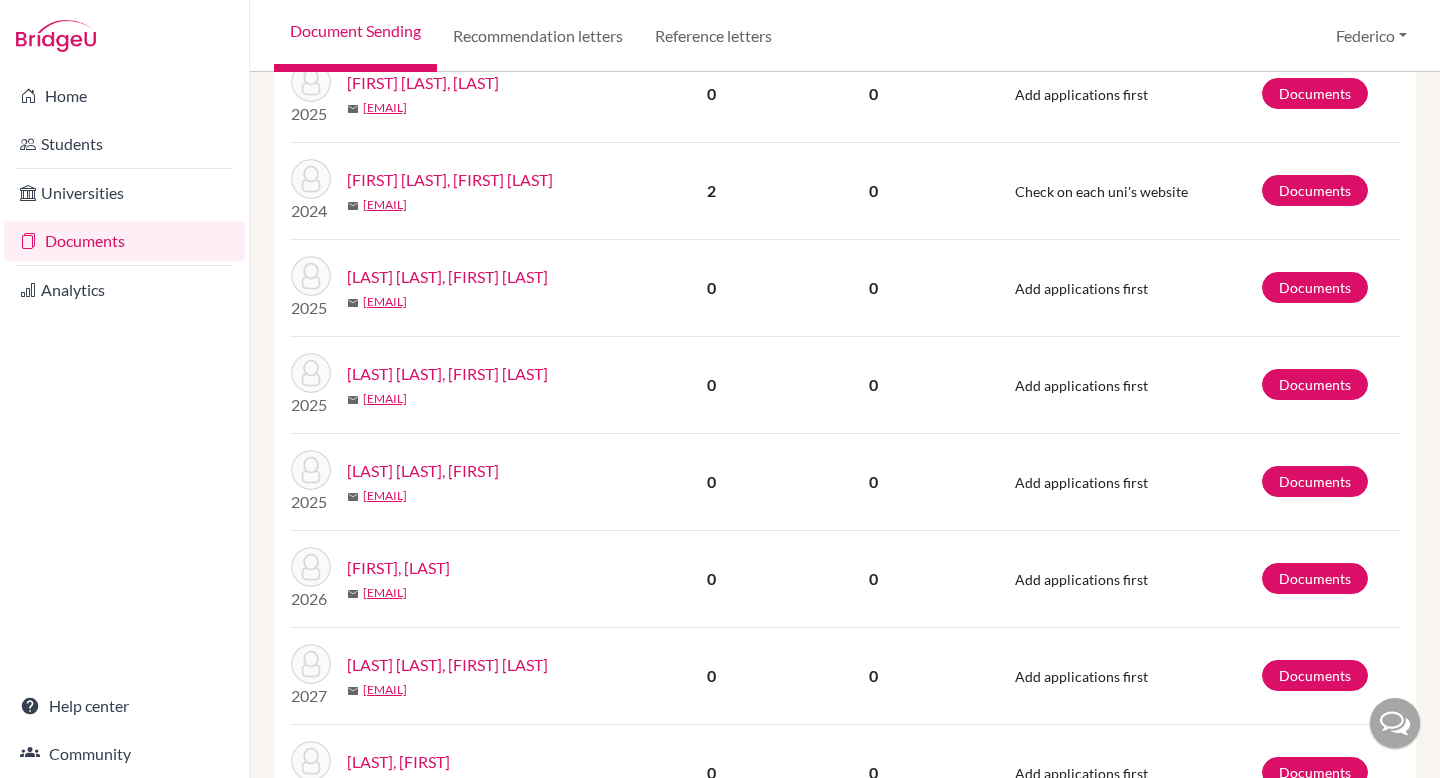 click on "[FIRST] [LAST], [FIRST] [LAST]" at bounding box center (450, 180) 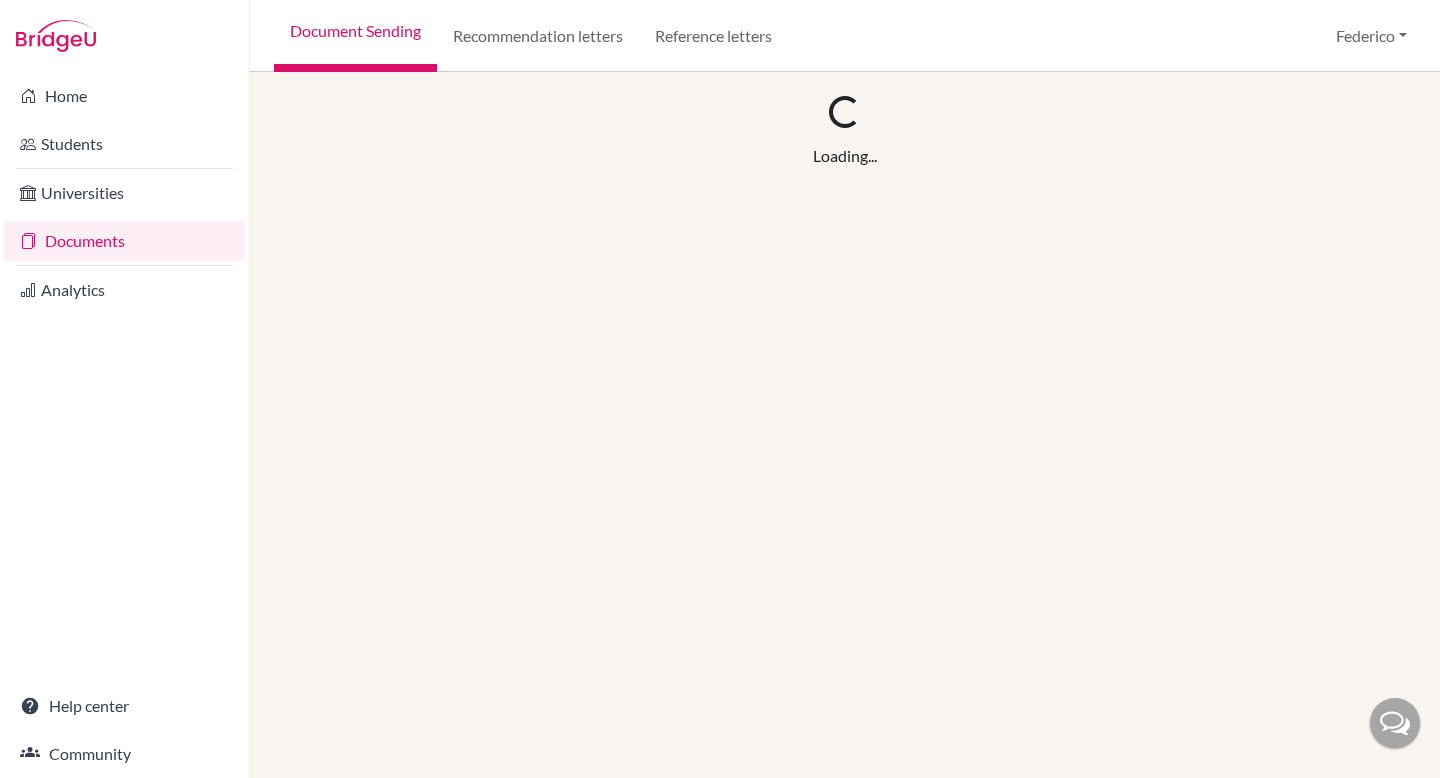 scroll, scrollTop: 0, scrollLeft: 0, axis: both 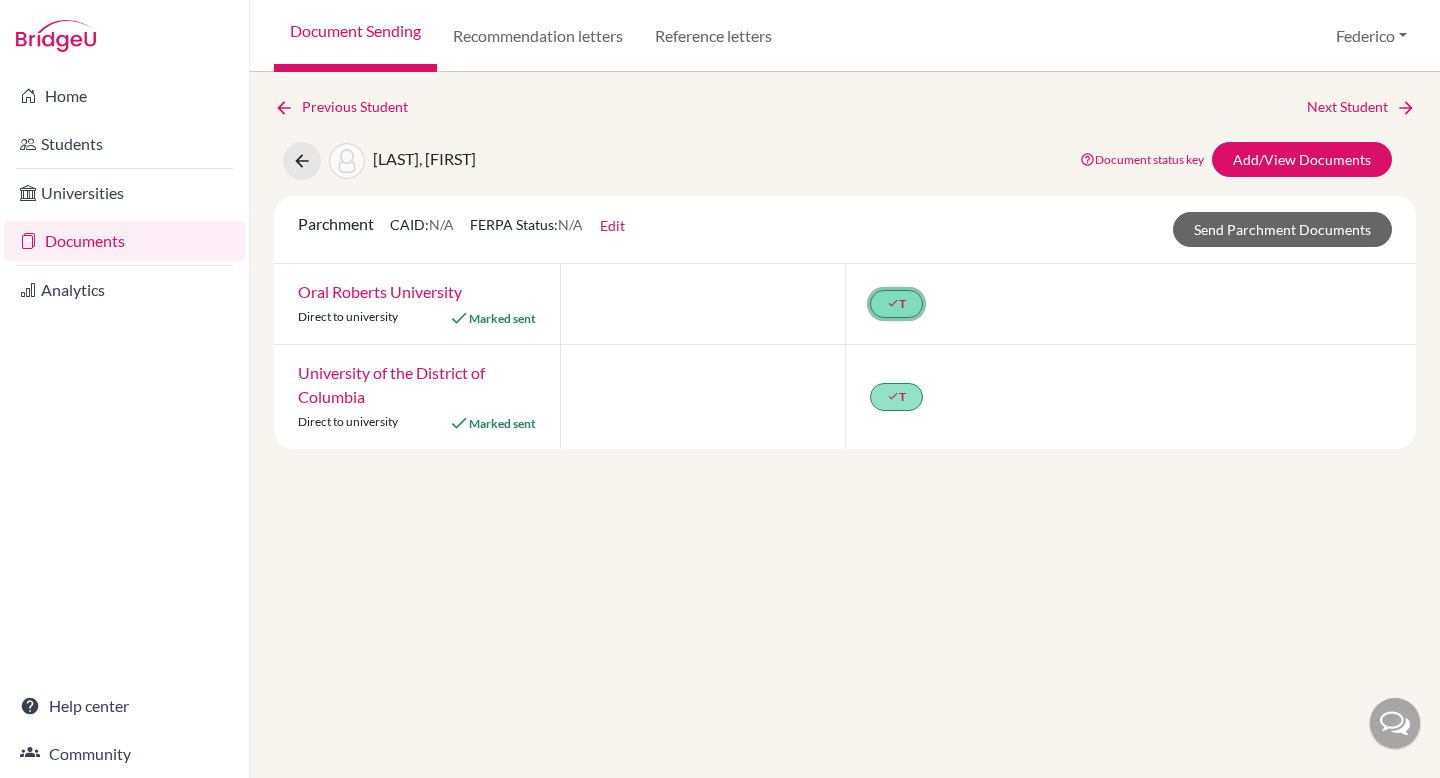 click on "done  T" 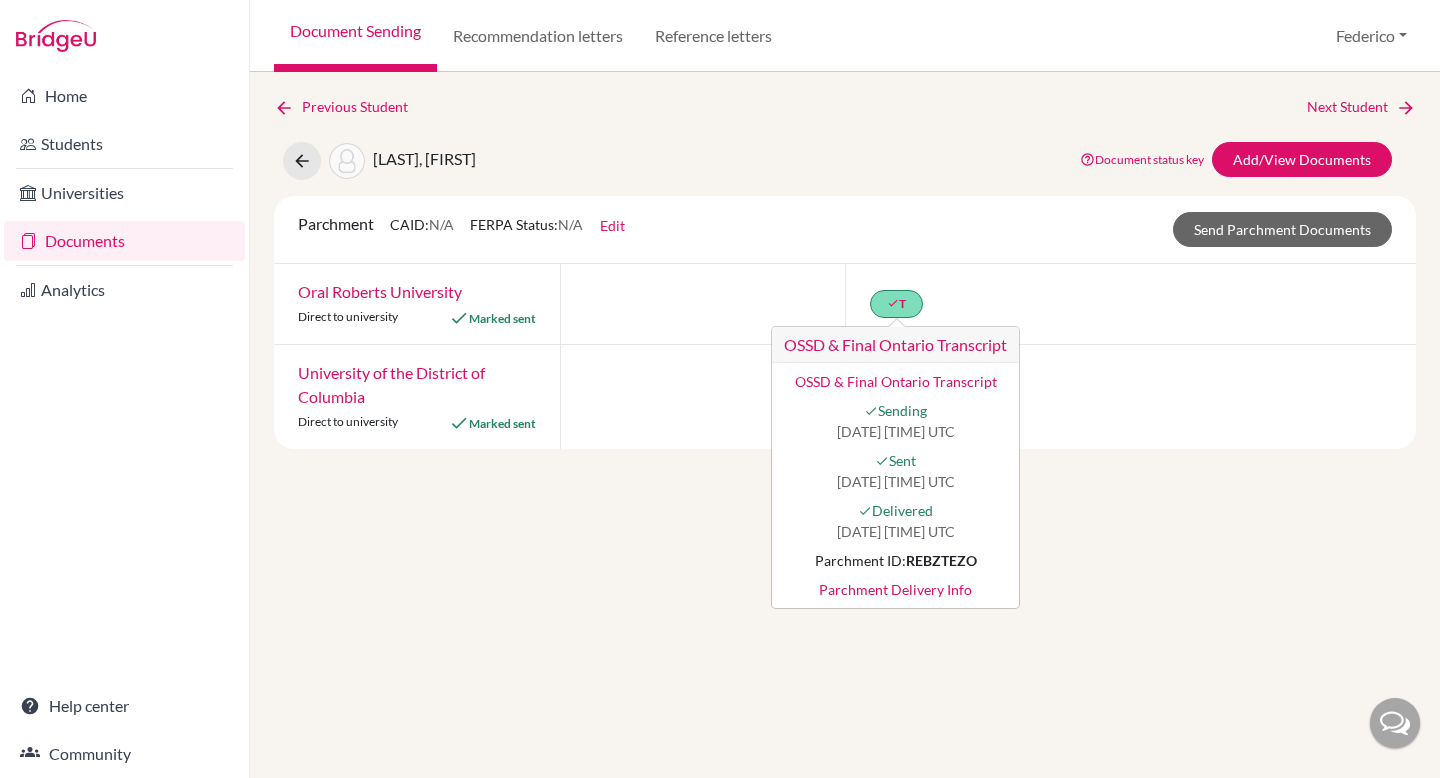 click on "Parchment Delivery Info" at bounding box center (895, 589) 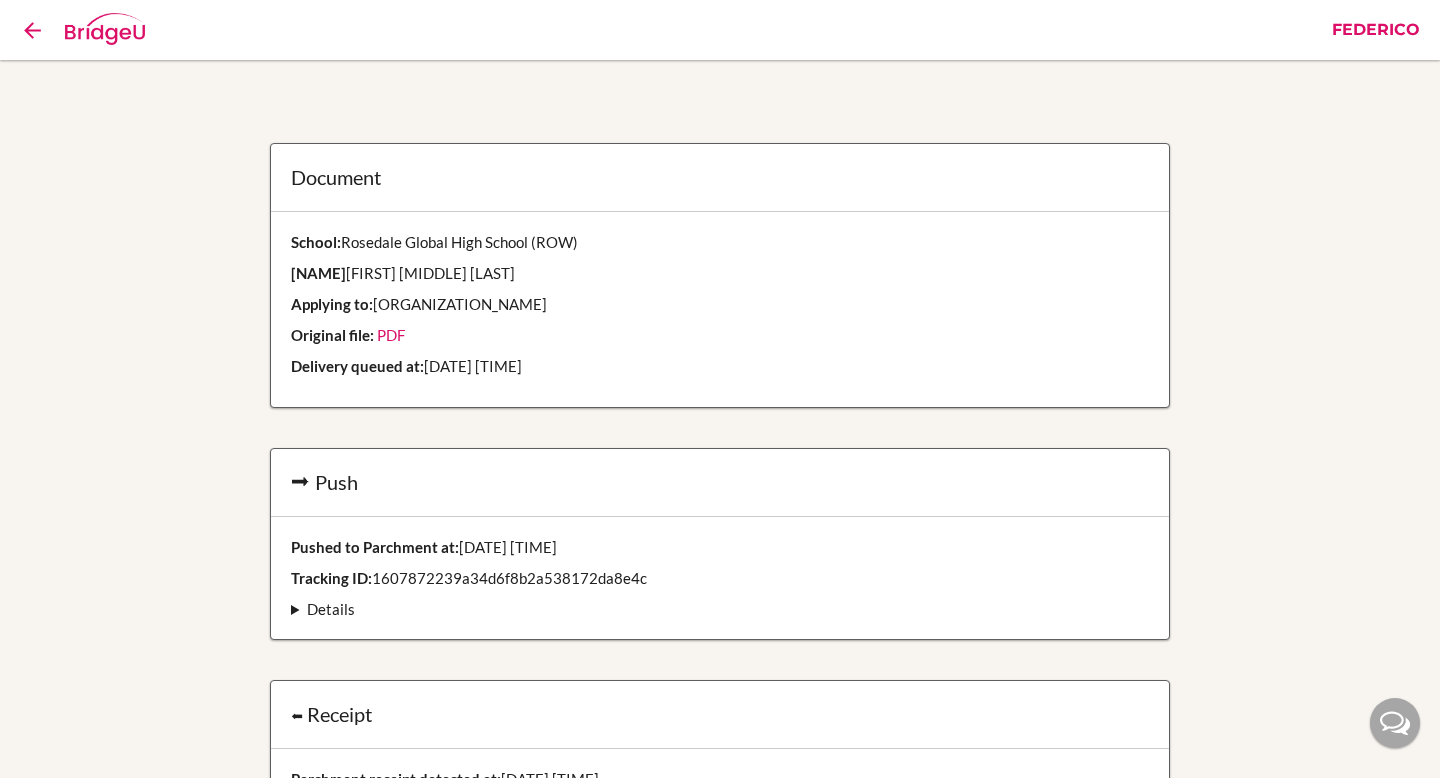 scroll, scrollTop: 0, scrollLeft: 0, axis: both 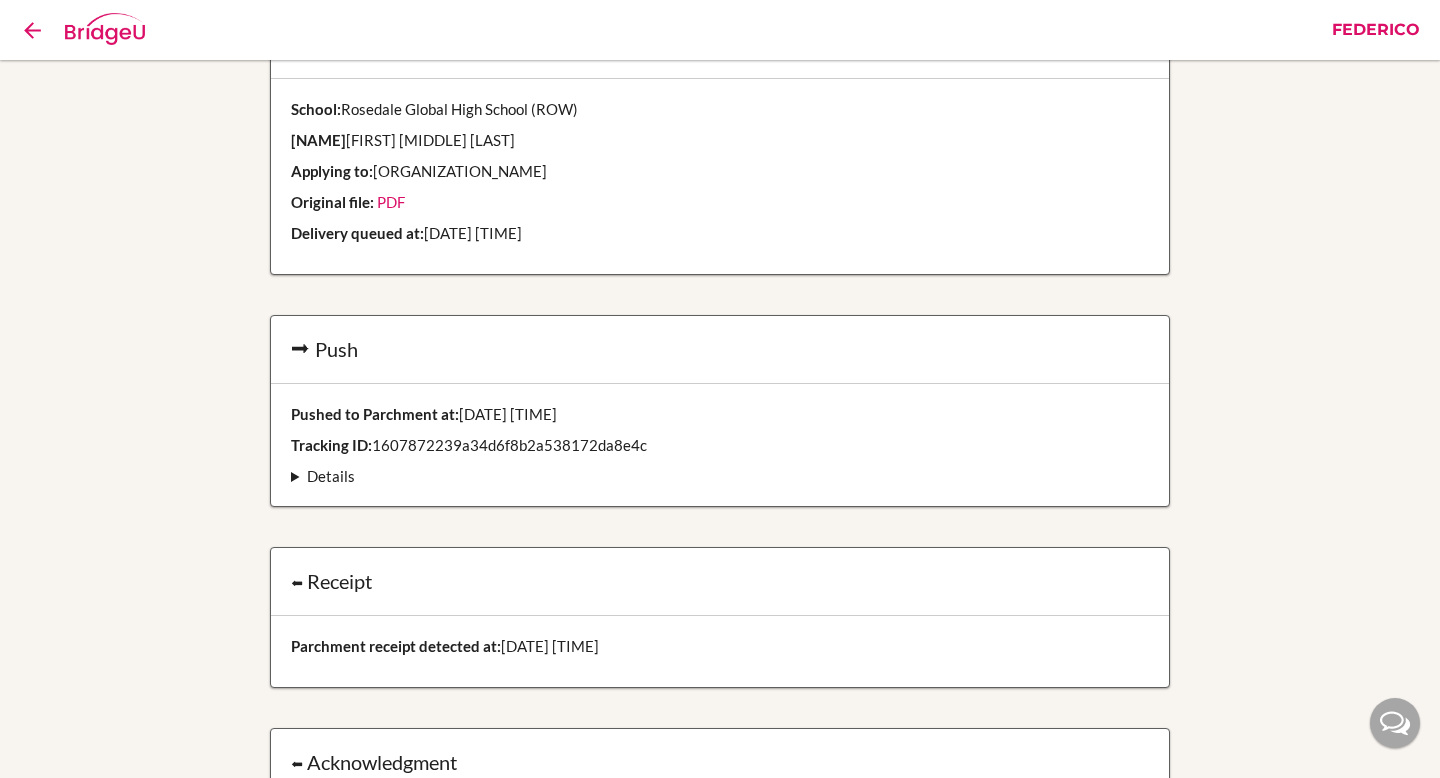 click on "Sent file:
PDF
Transcript Request:
XML" at bounding box center (720, 476) 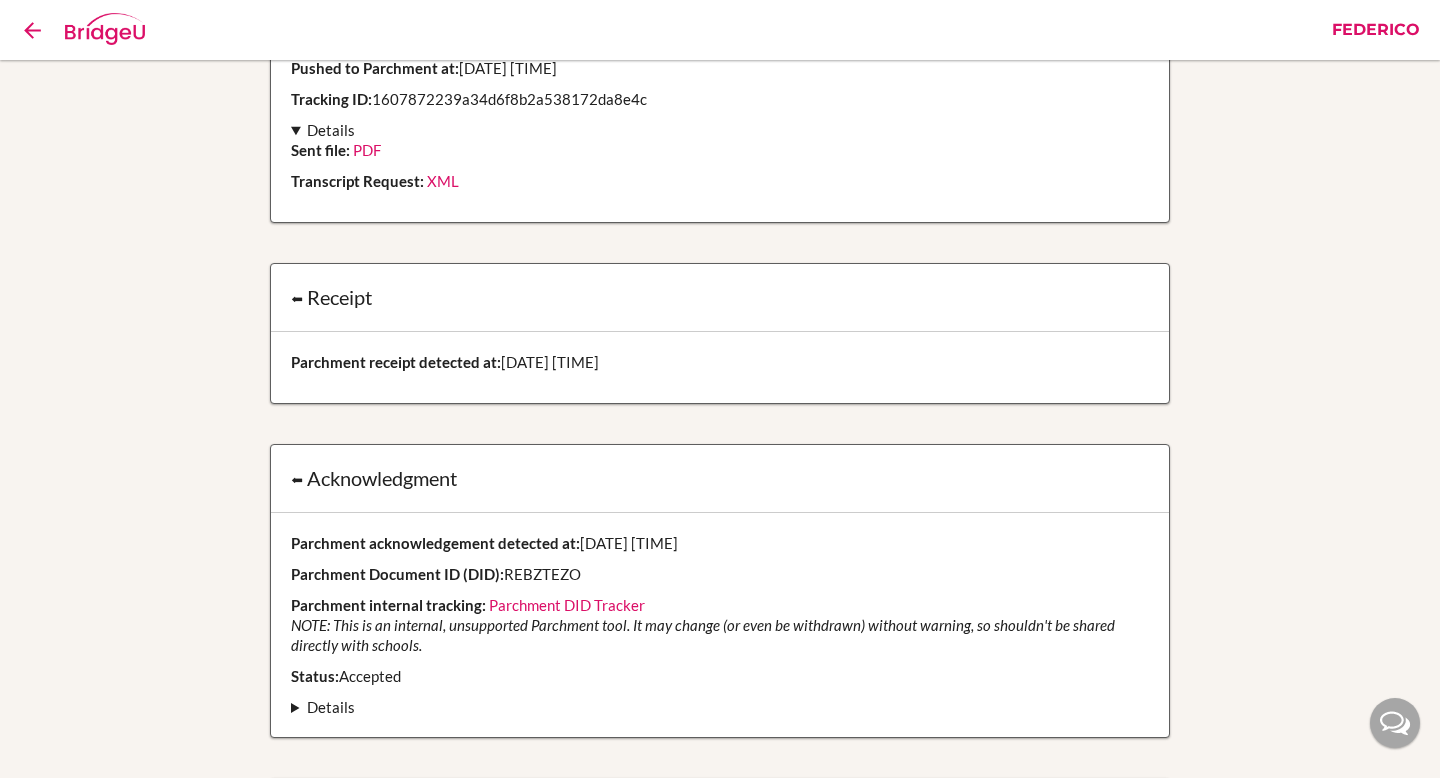 scroll, scrollTop: 481, scrollLeft: 0, axis: vertical 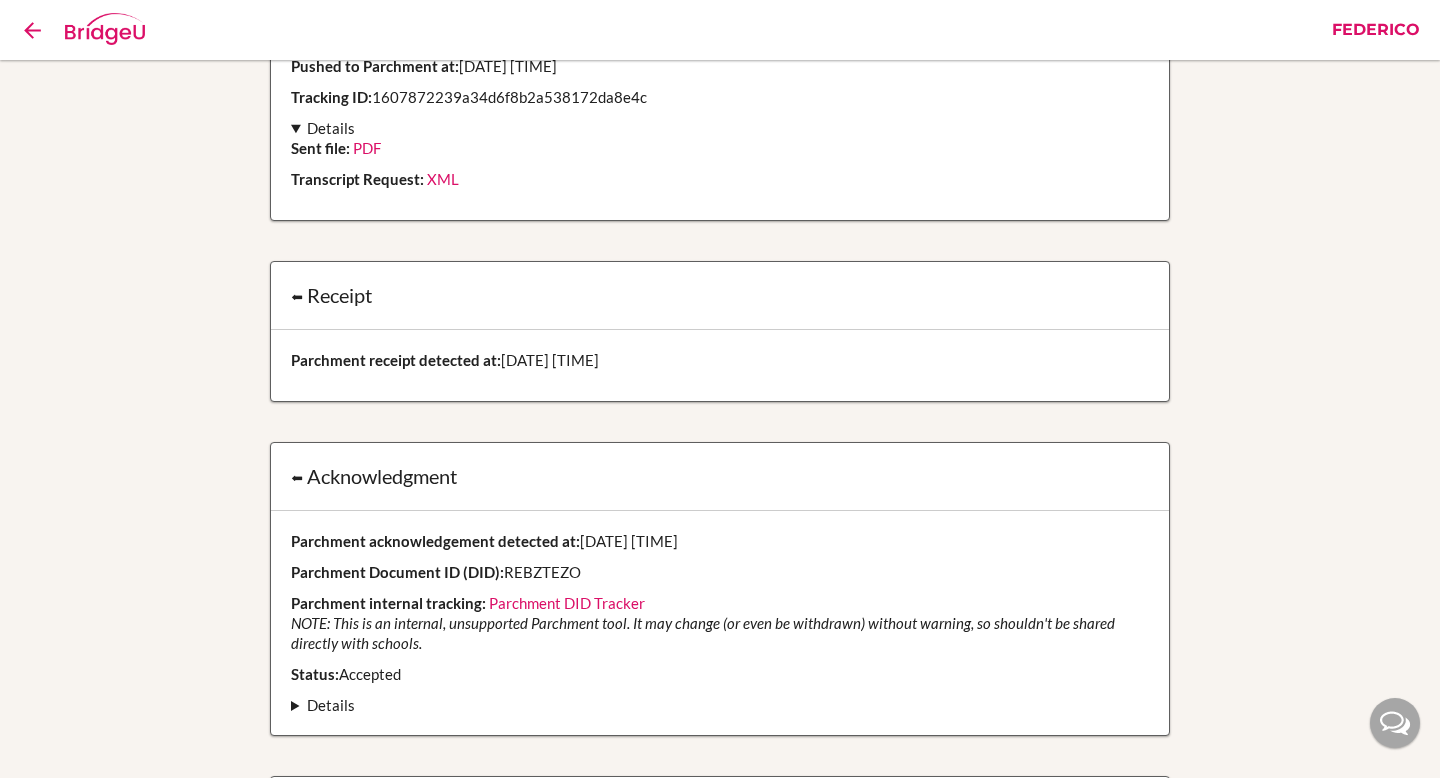 click on "Parchment DID Tracker" at bounding box center (567, 603) 